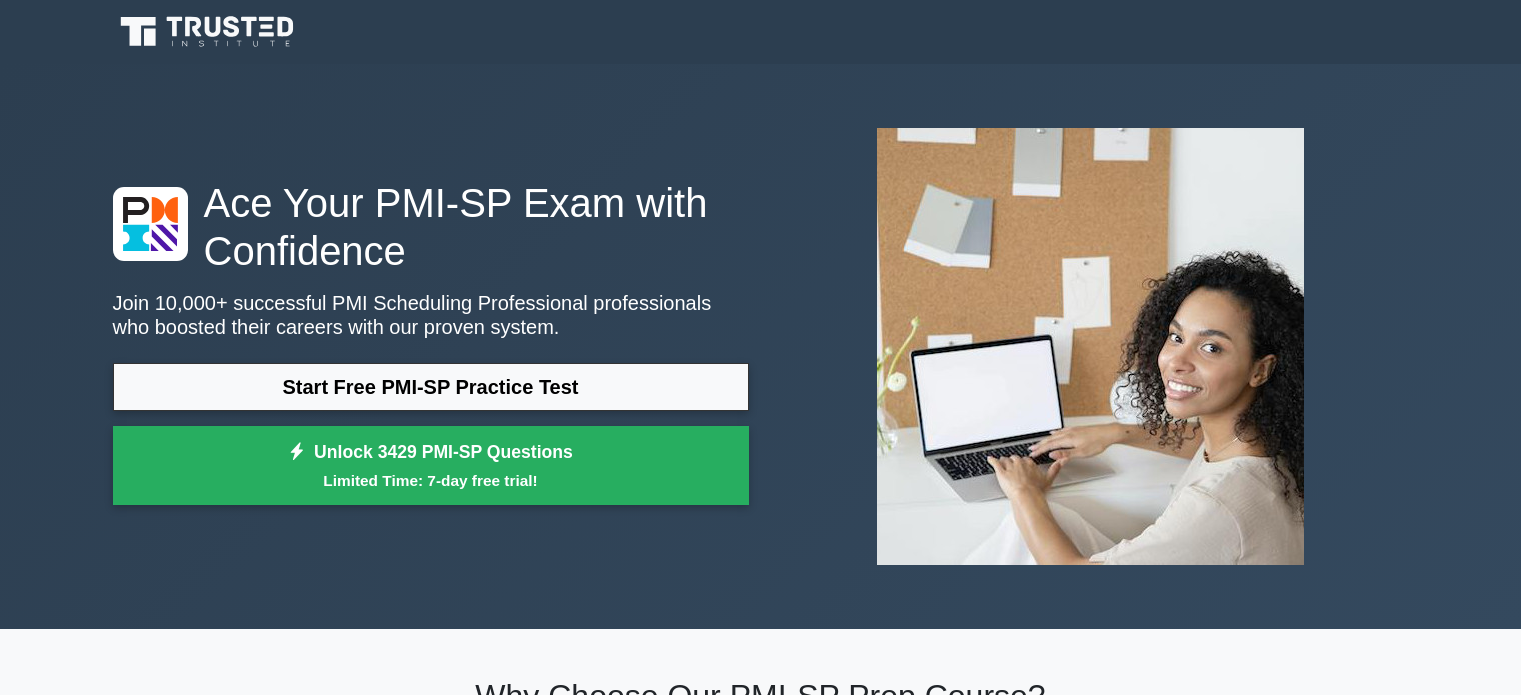 scroll, scrollTop: 0, scrollLeft: 0, axis: both 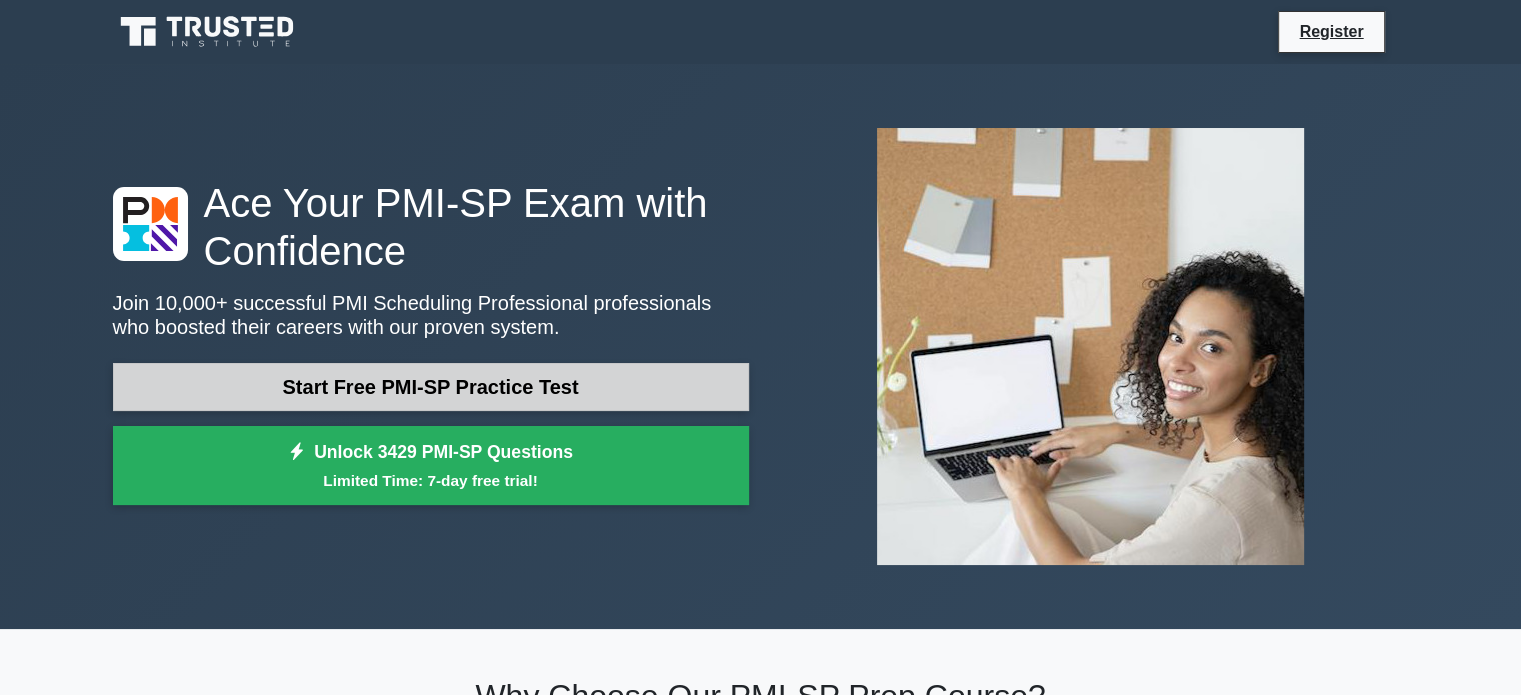 click on "Start Free PMI-SP Practice Test" at bounding box center (431, 387) 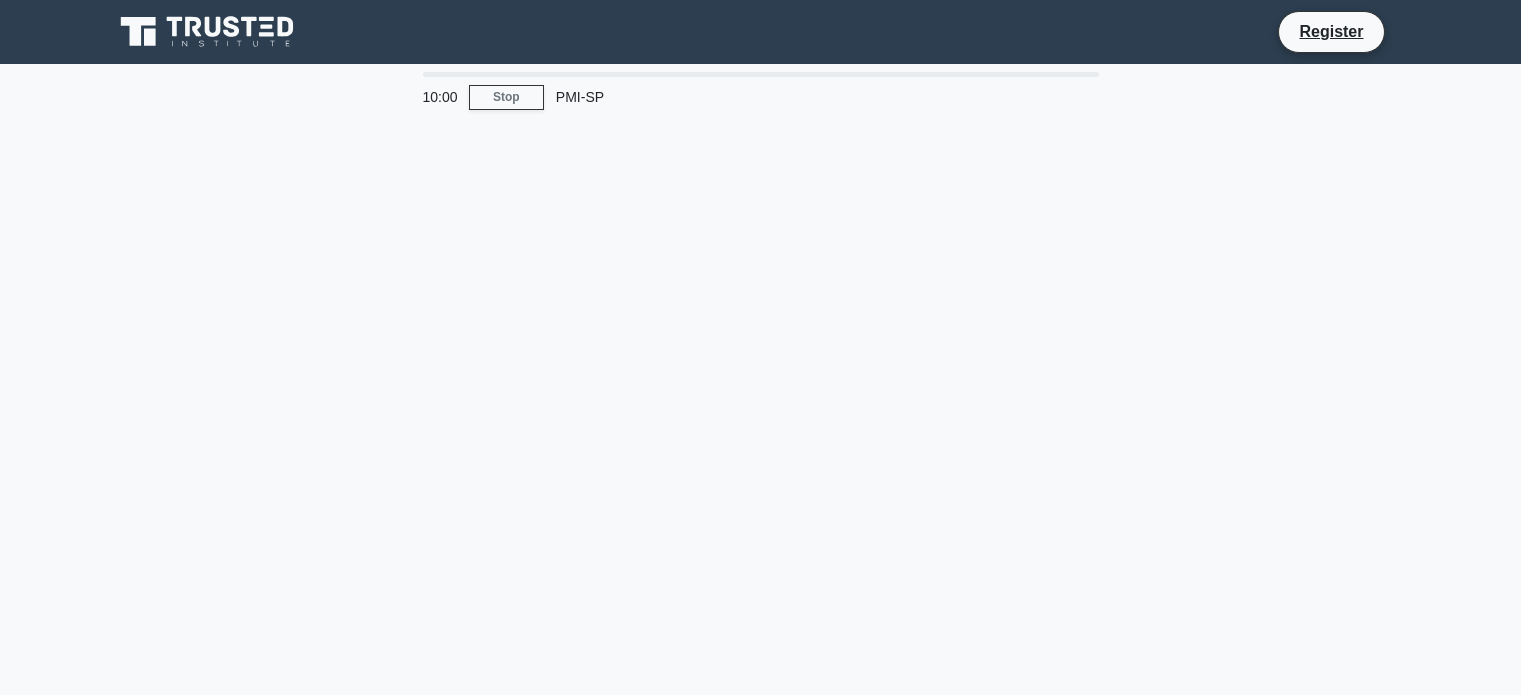 scroll, scrollTop: 0, scrollLeft: 0, axis: both 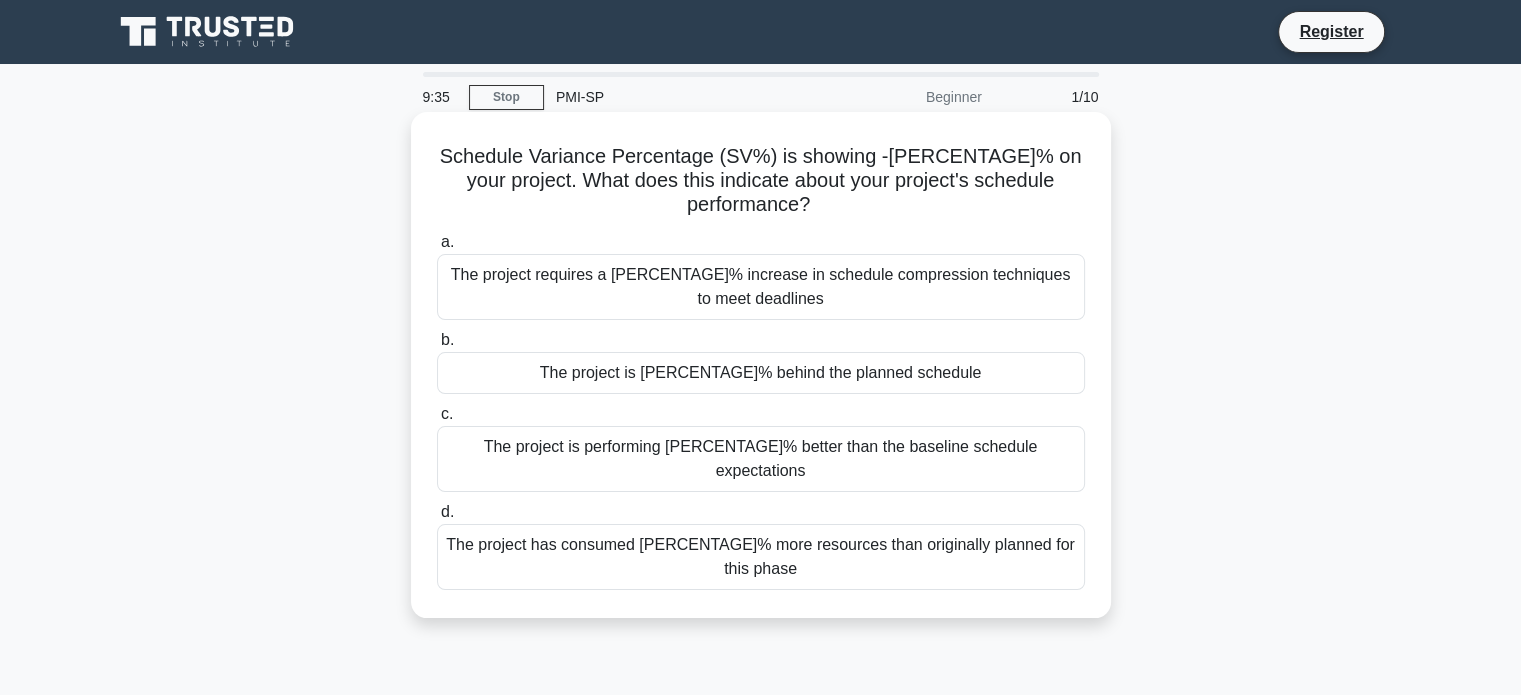 click on "The project is 15% behind the planned schedule" at bounding box center (761, 373) 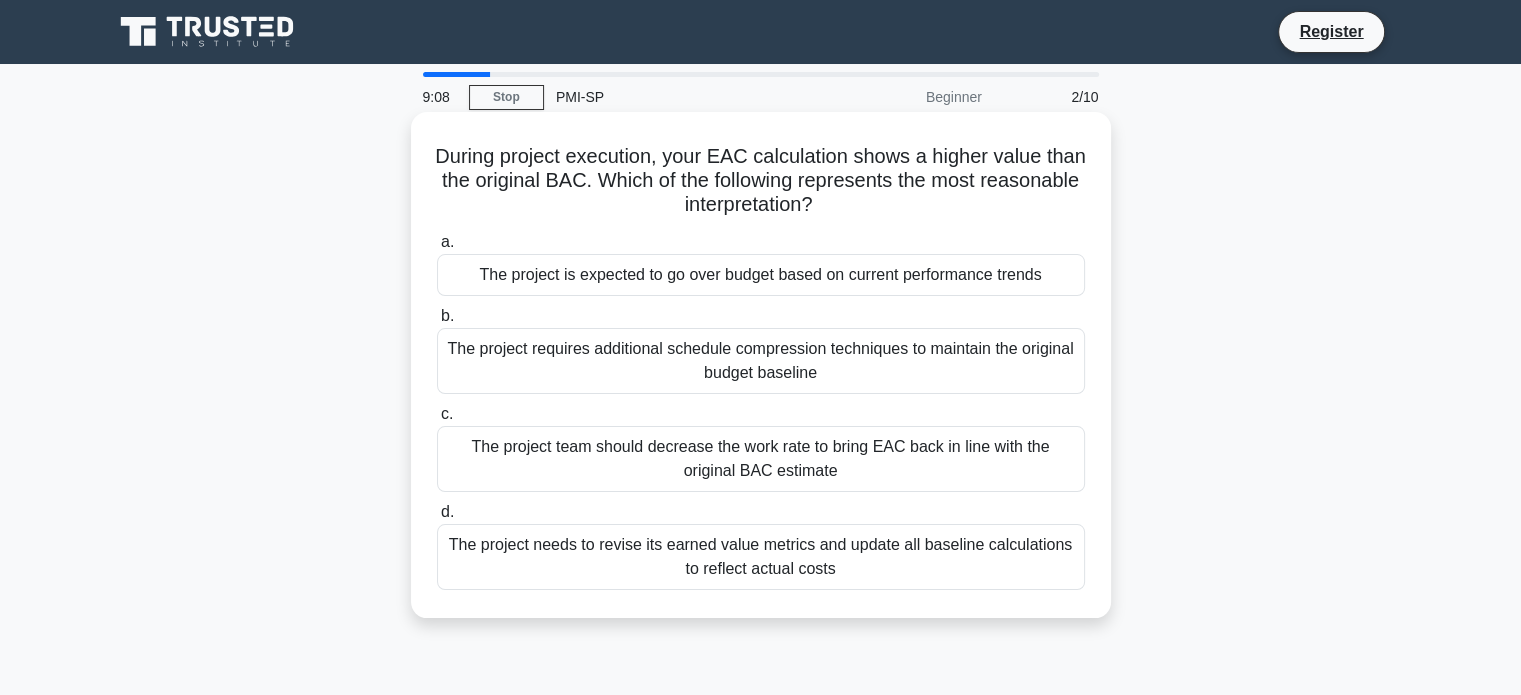 click on "The project is expected to go over budget based on current performance trends" at bounding box center [761, 275] 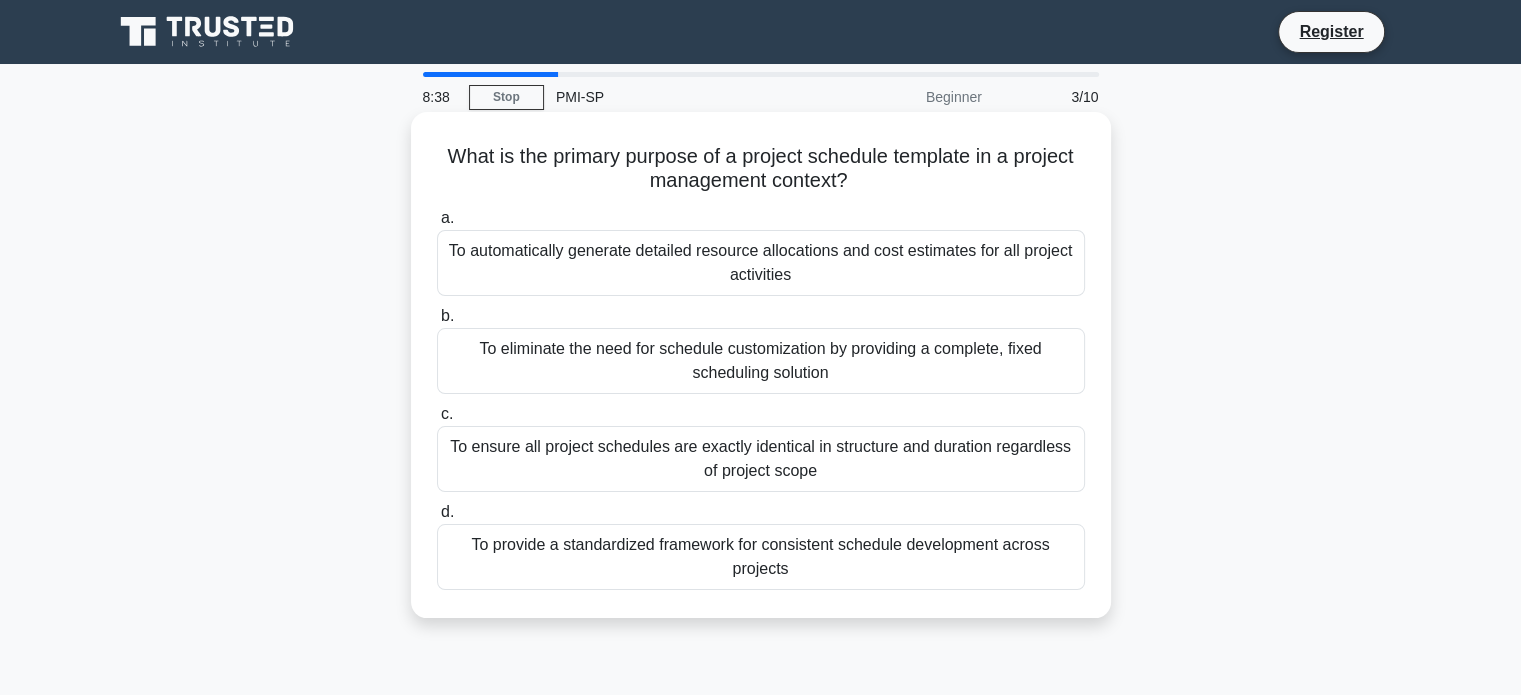 click on "To provide a standardized framework for consistent schedule development across projects" at bounding box center [761, 557] 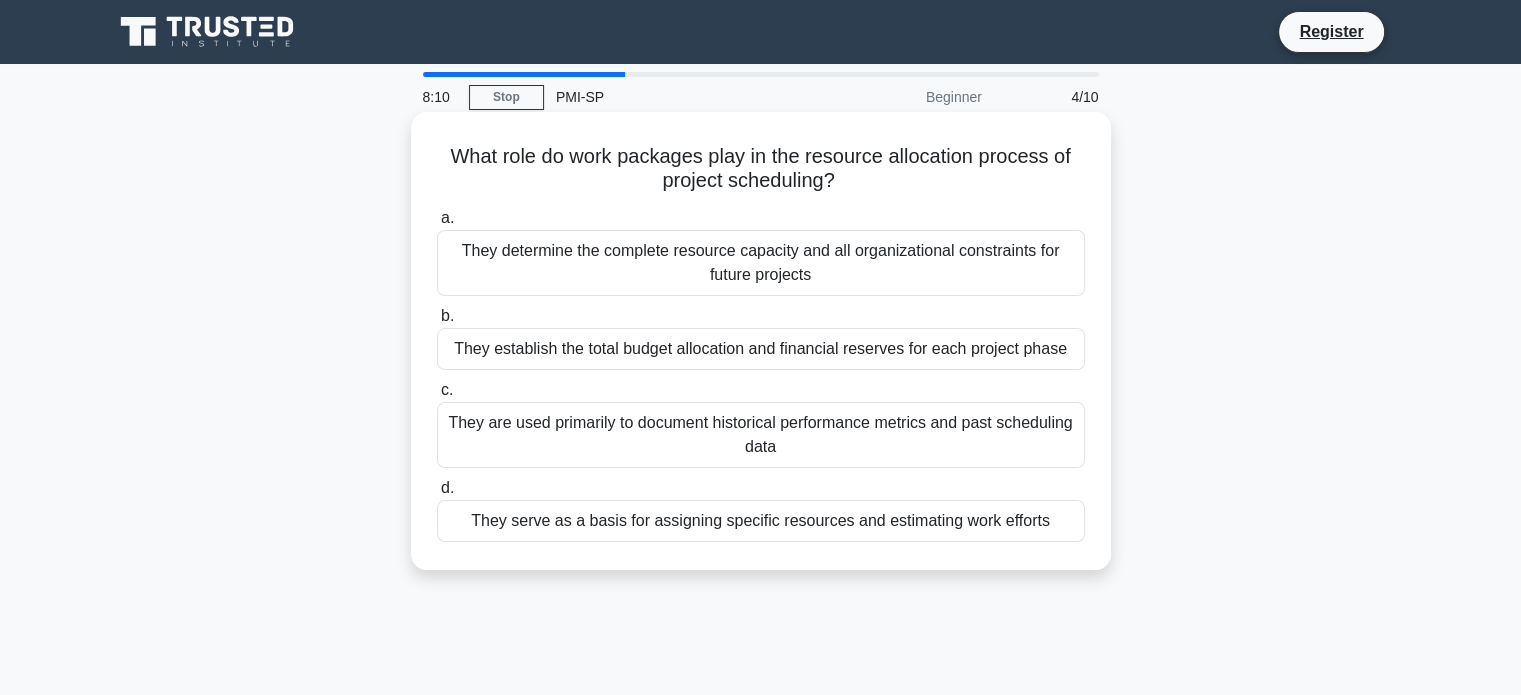 click on "They serve as a basis for assigning specific resources and estimating work efforts" at bounding box center [761, 521] 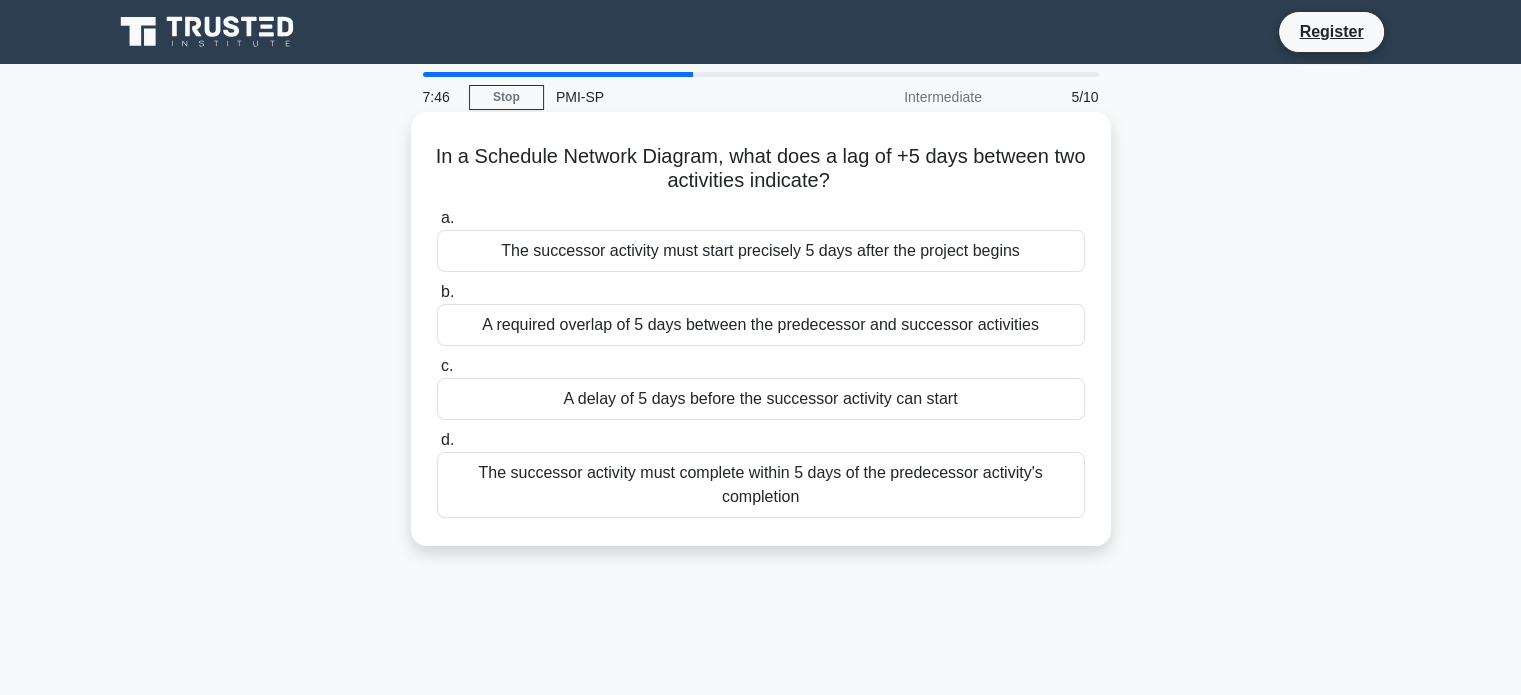 click on "A delay of 5 days before the successor activity can start" at bounding box center [761, 399] 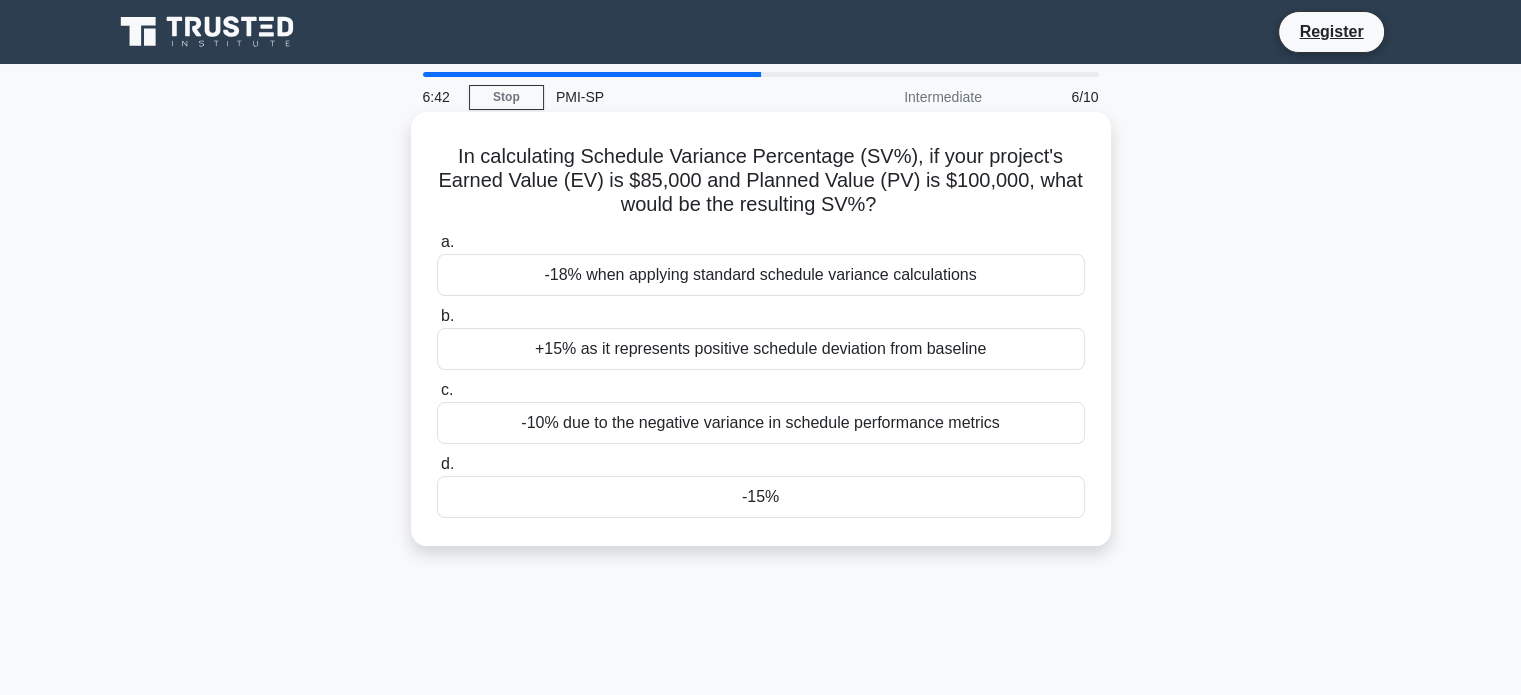 click on "+15% as it represents positive schedule deviation from baseline" at bounding box center [761, 349] 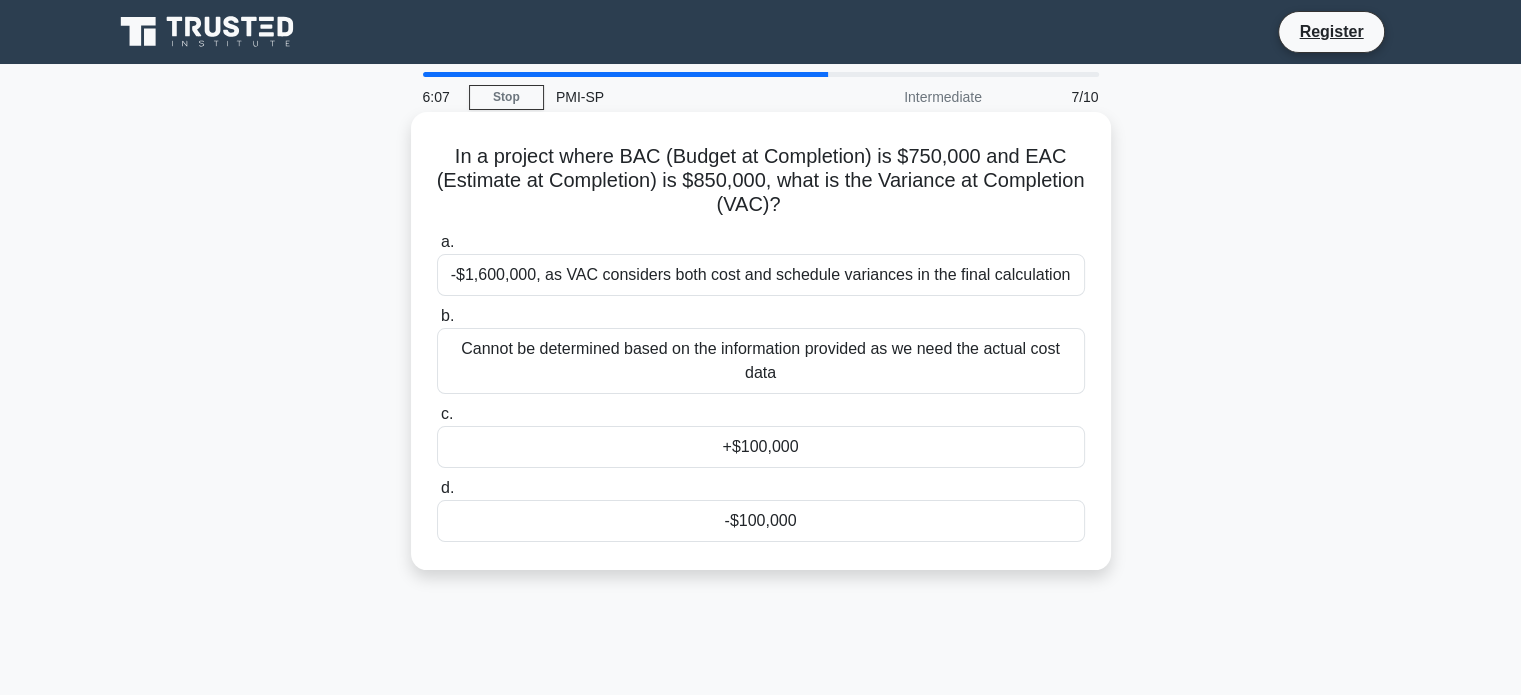 click on "+$100,000" at bounding box center [761, 447] 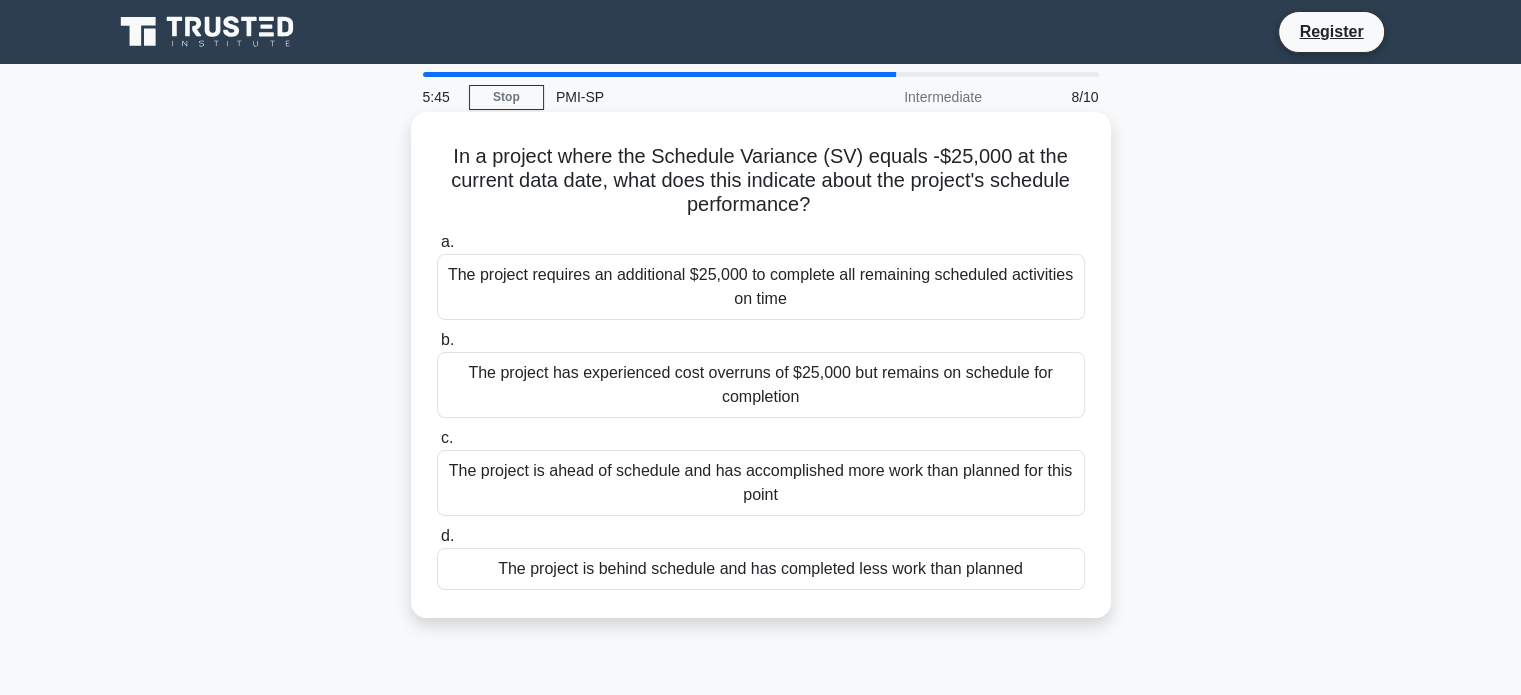 click on "The project is behind schedule and has completed less work than planned" at bounding box center (761, 569) 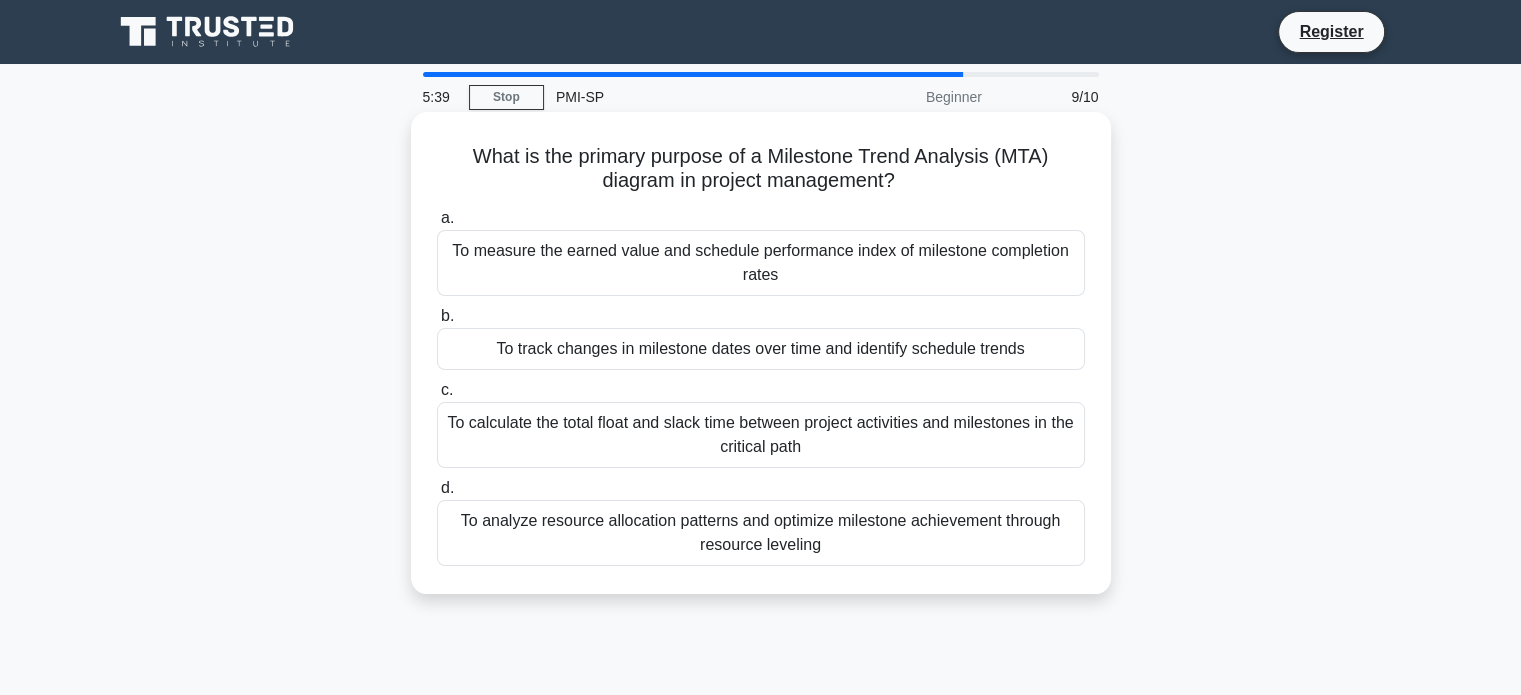 click on "To track changes in milestone dates over time and identify schedule trends" at bounding box center [761, 349] 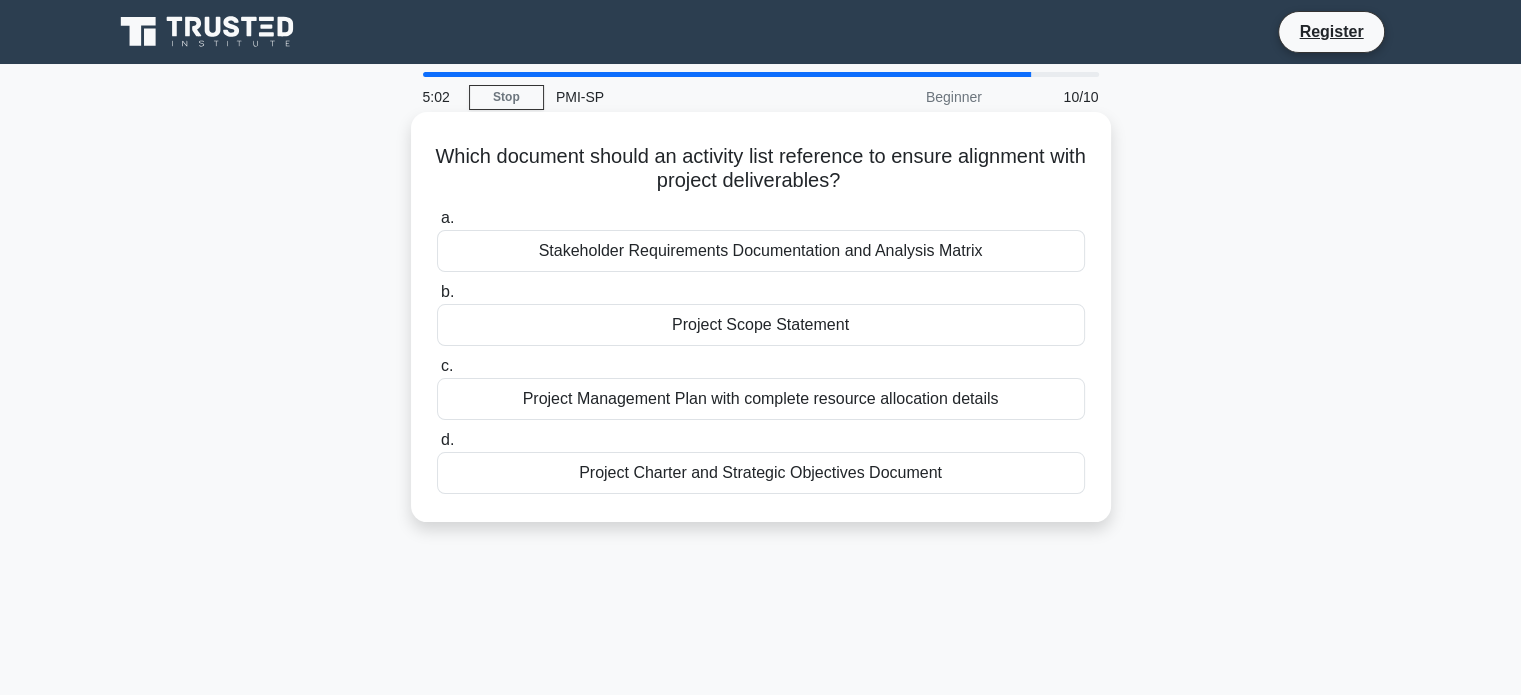 click on "Project Scope Statement" at bounding box center (761, 325) 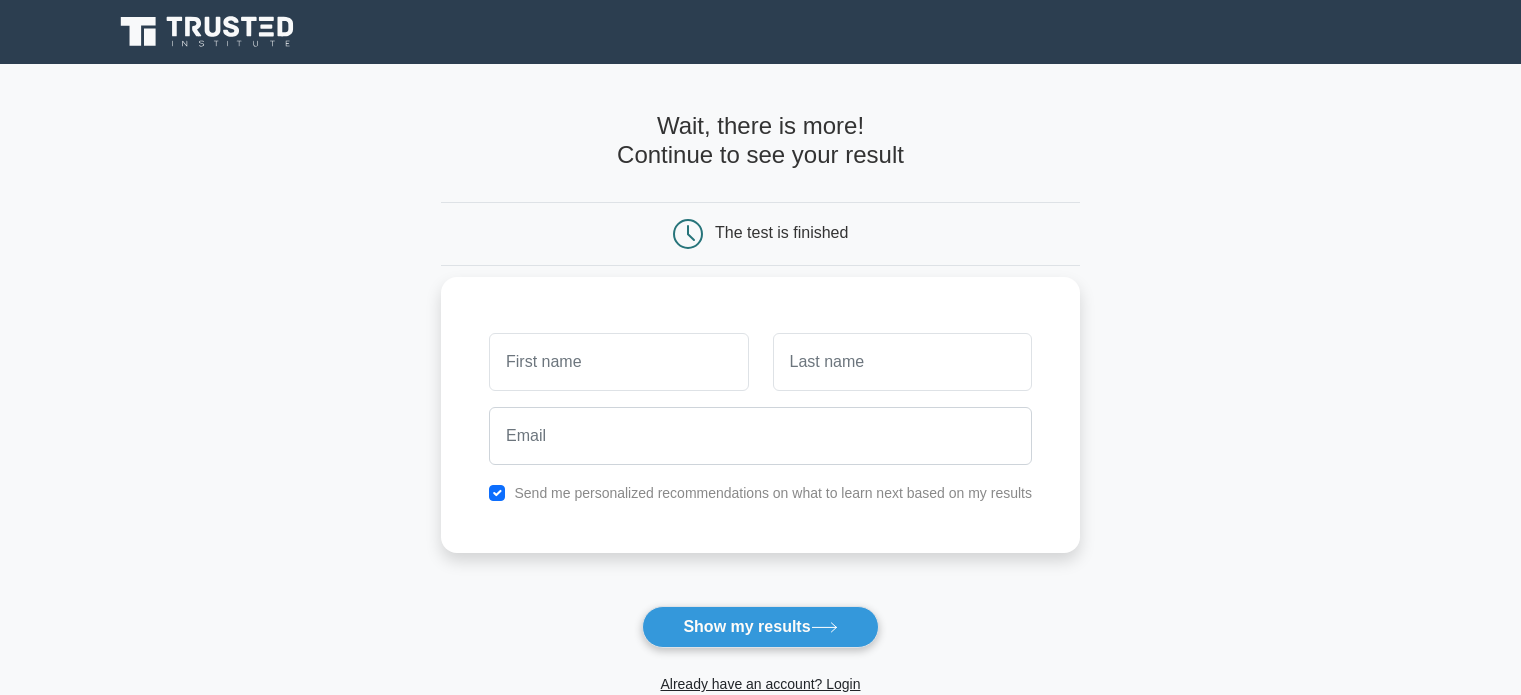 scroll, scrollTop: 0, scrollLeft: 0, axis: both 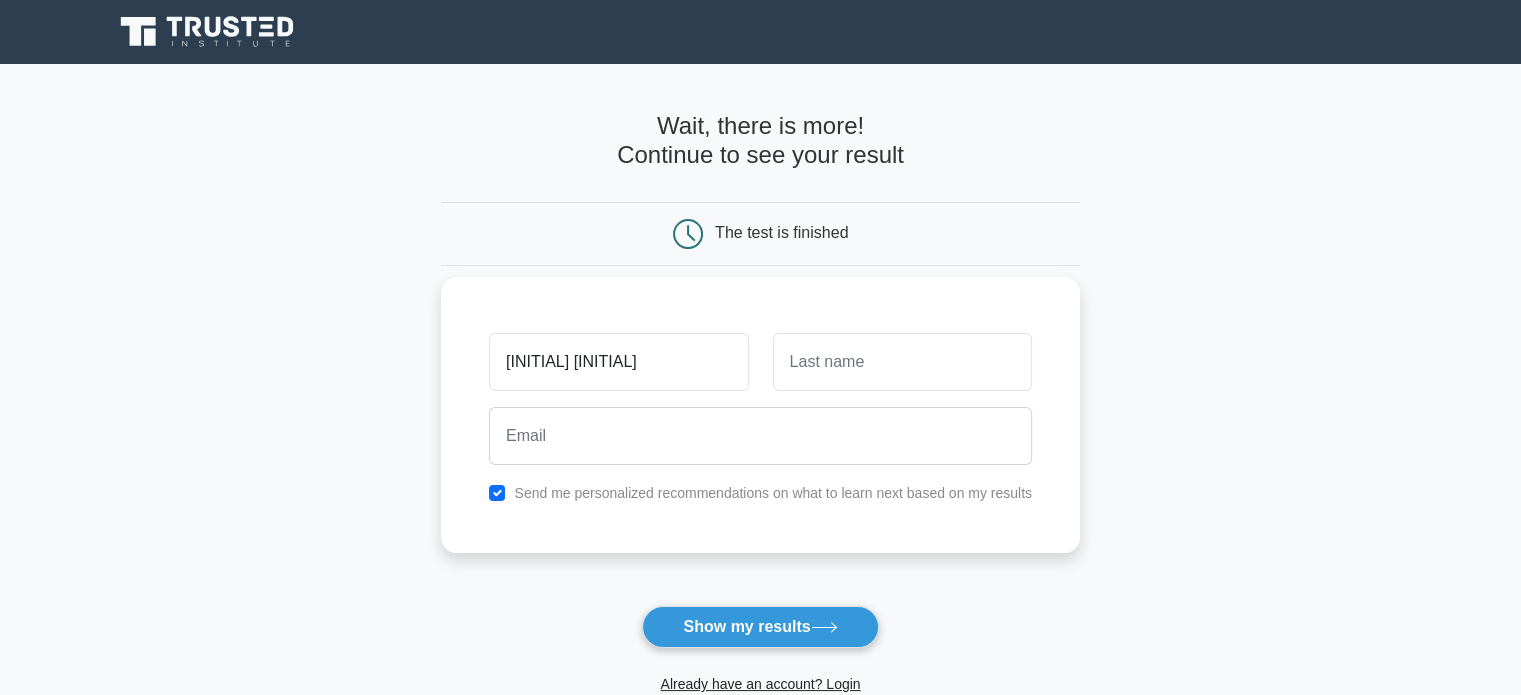 type on "[INITIAL] [INITIAL]" 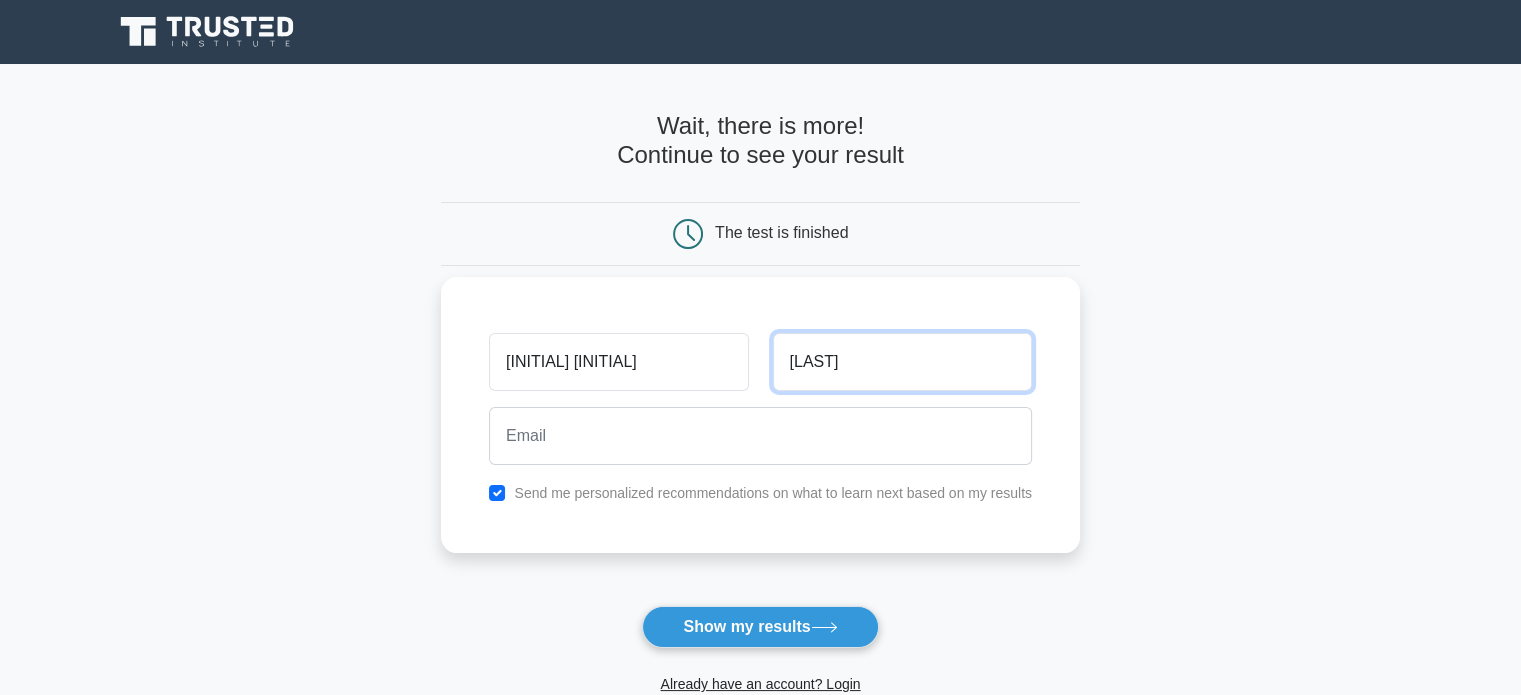 type on "[LAST]" 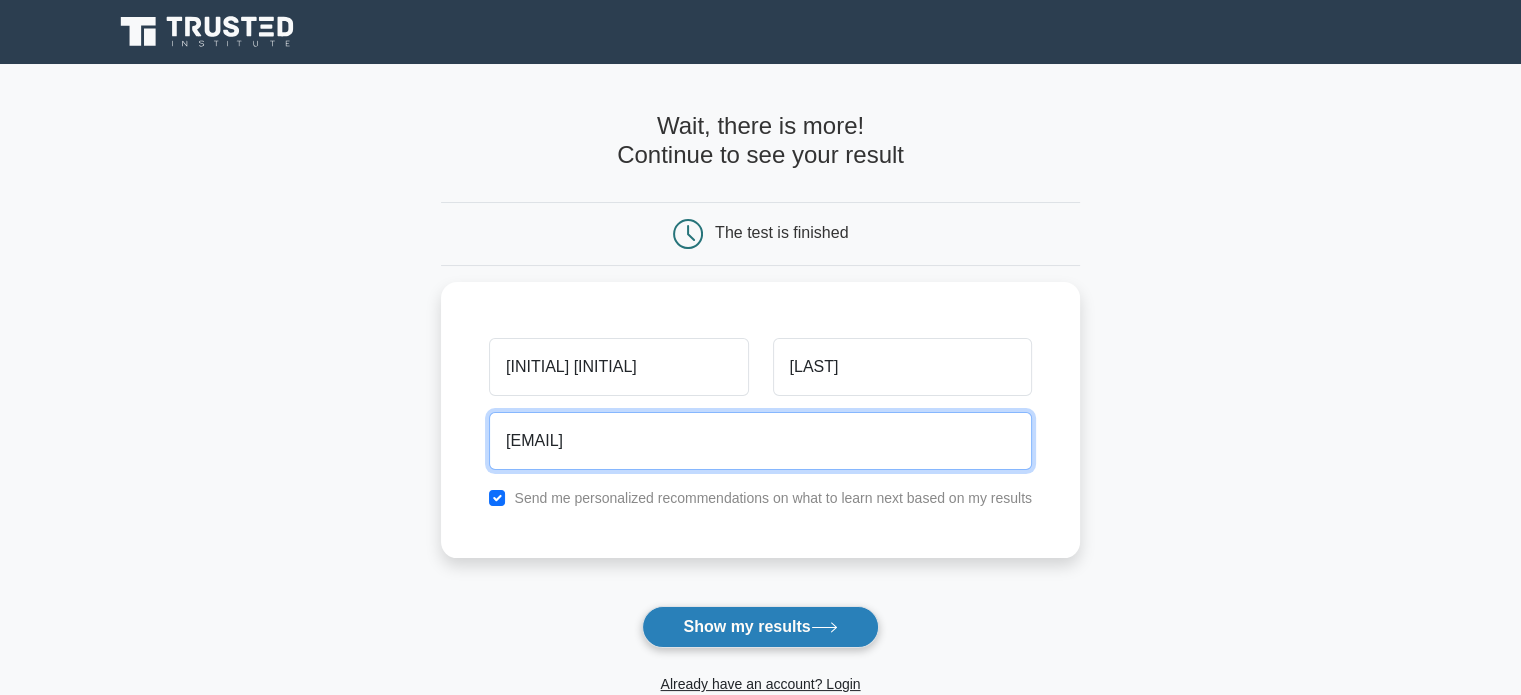 type on "[EMAIL]" 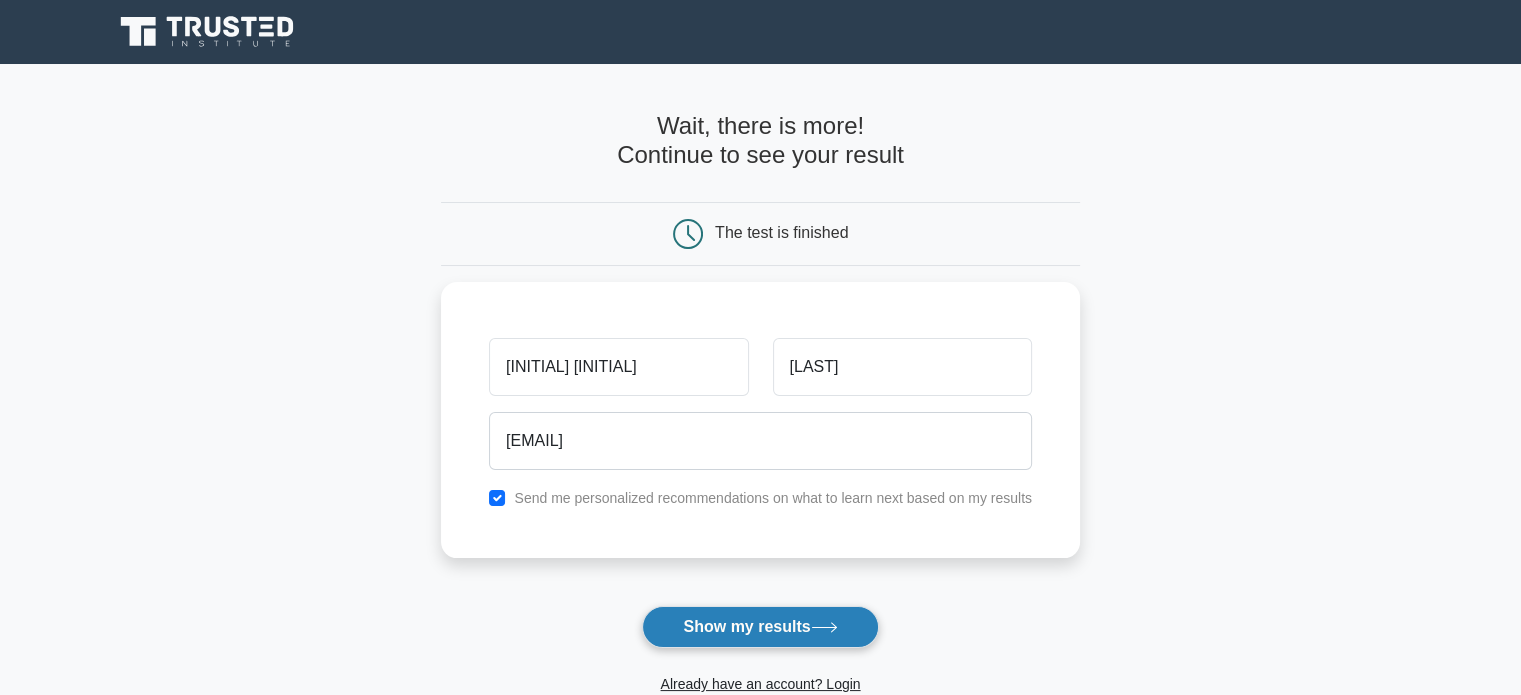 click on "Show my results" at bounding box center (760, 627) 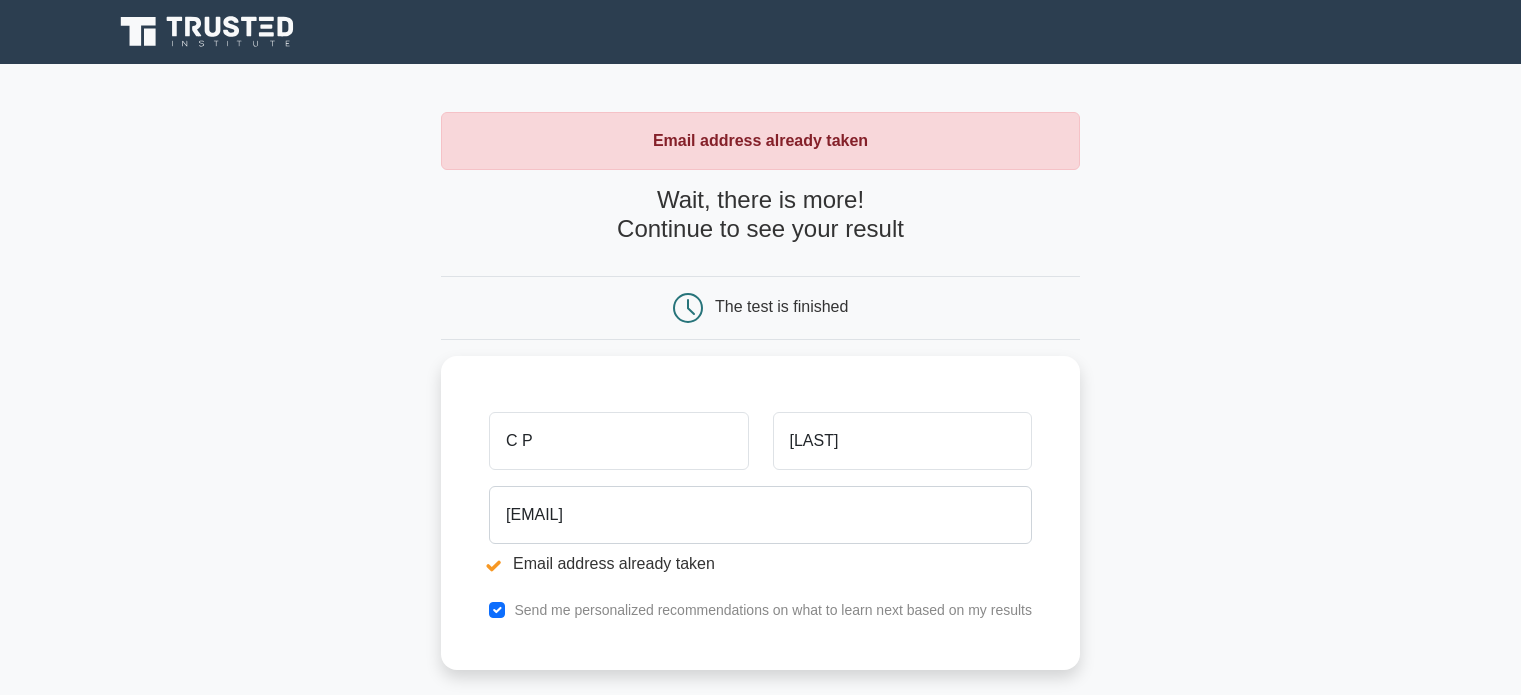 scroll, scrollTop: 0, scrollLeft: 0, axis: both 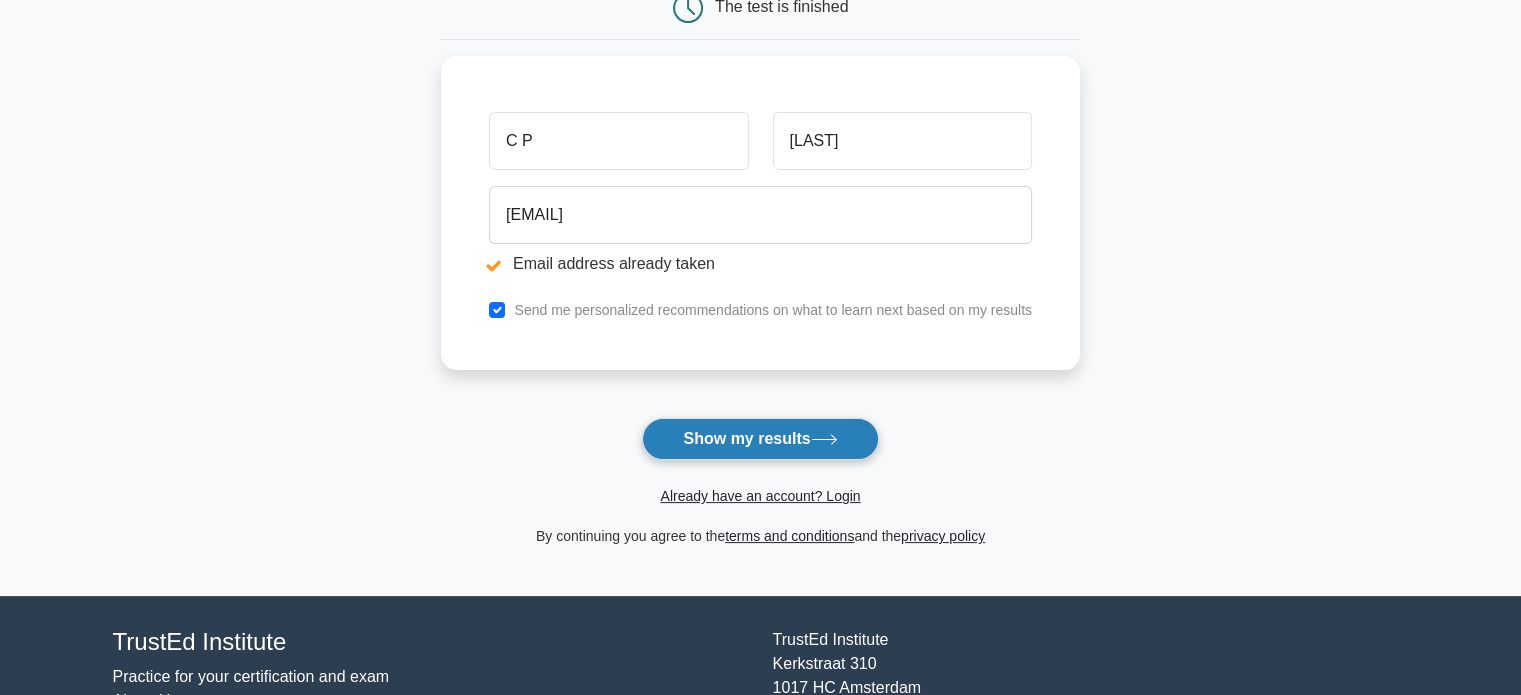 click on "Show my results" at bounding box center [760, 439] 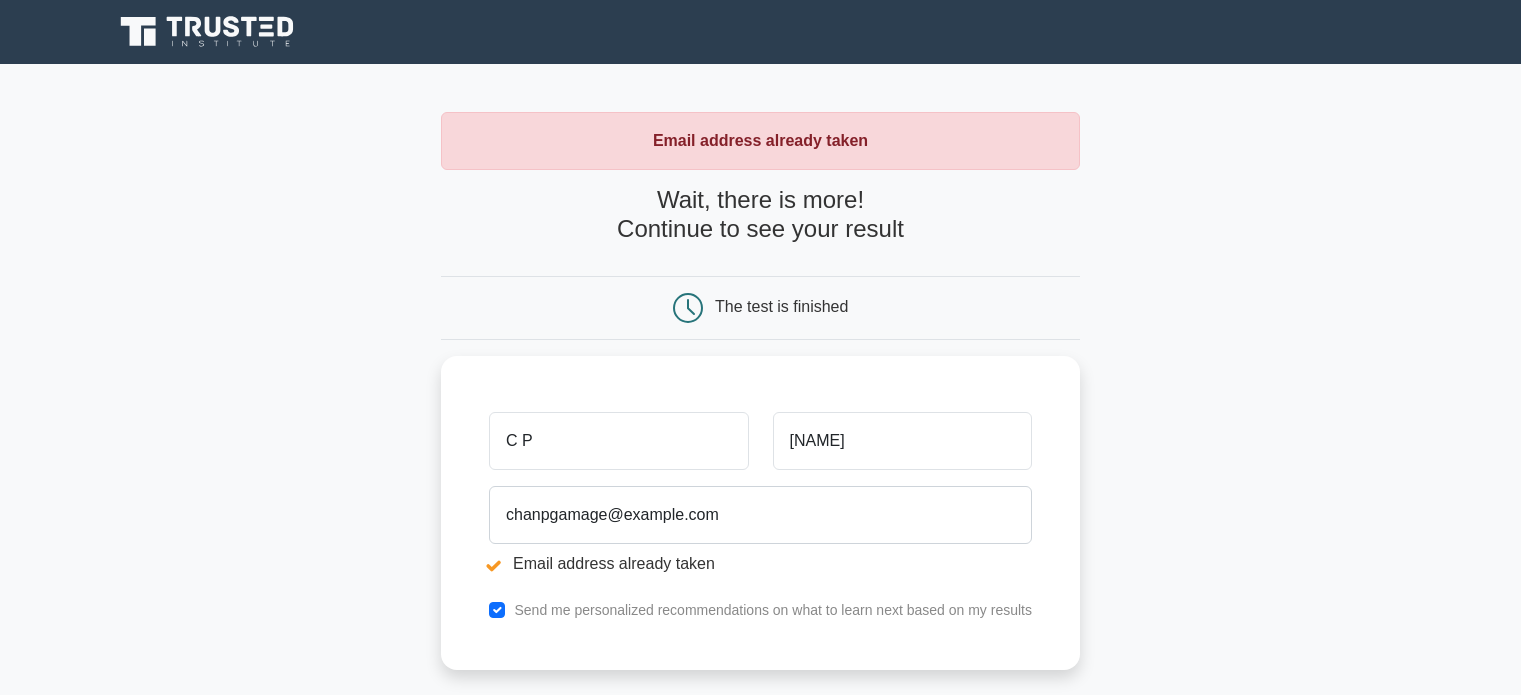 scroll, scrollTop: 0, scrollLeft: 0, axis: both 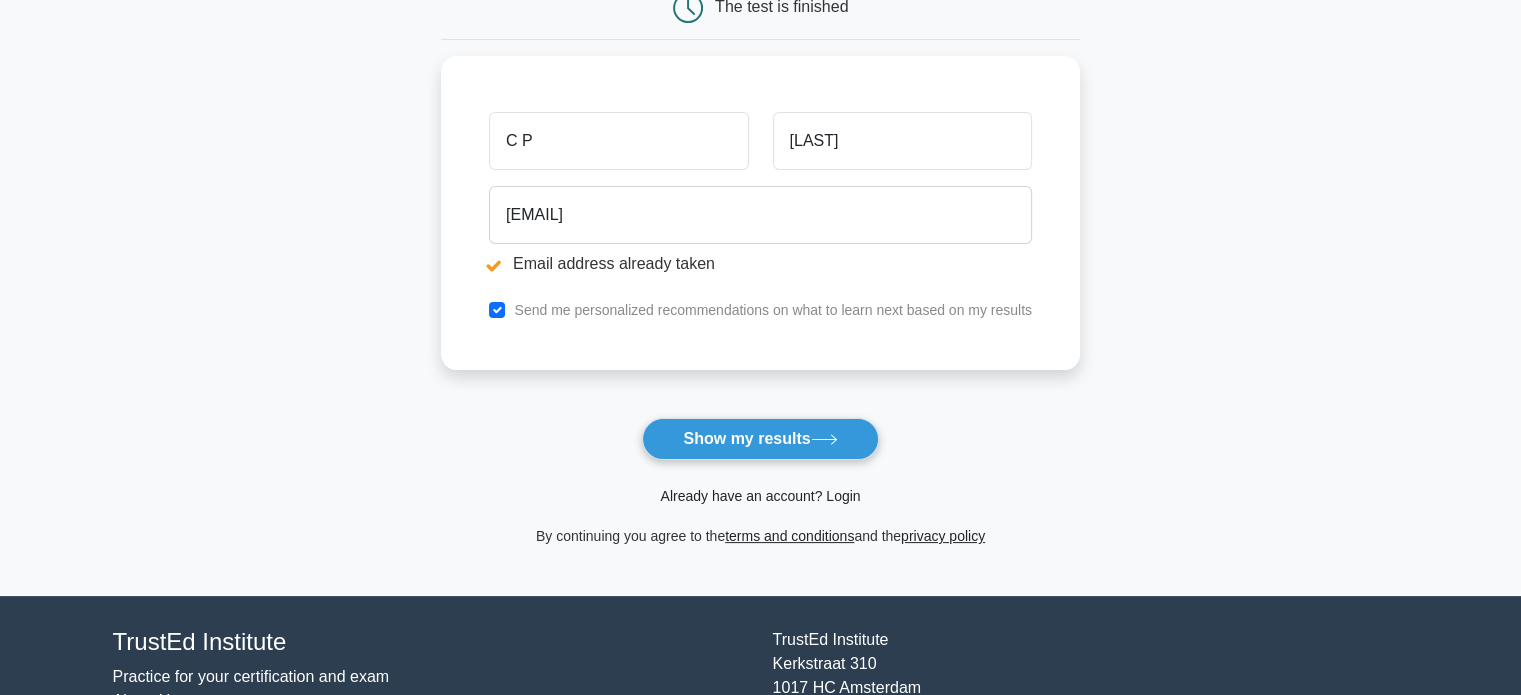 click on "Already have an account? Login" at bounding box center (760, 496) 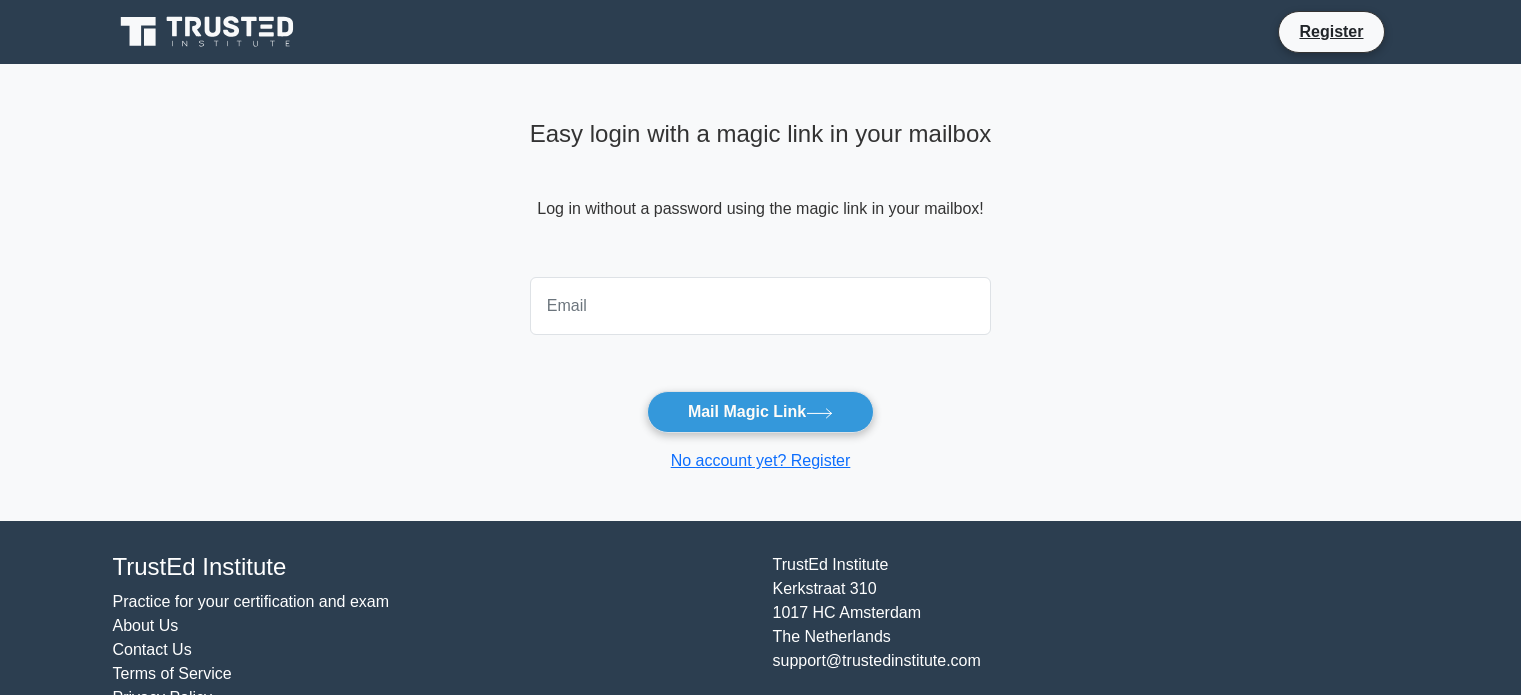scroll, scrollTop: 0, scrollLeft: 0, axis: both 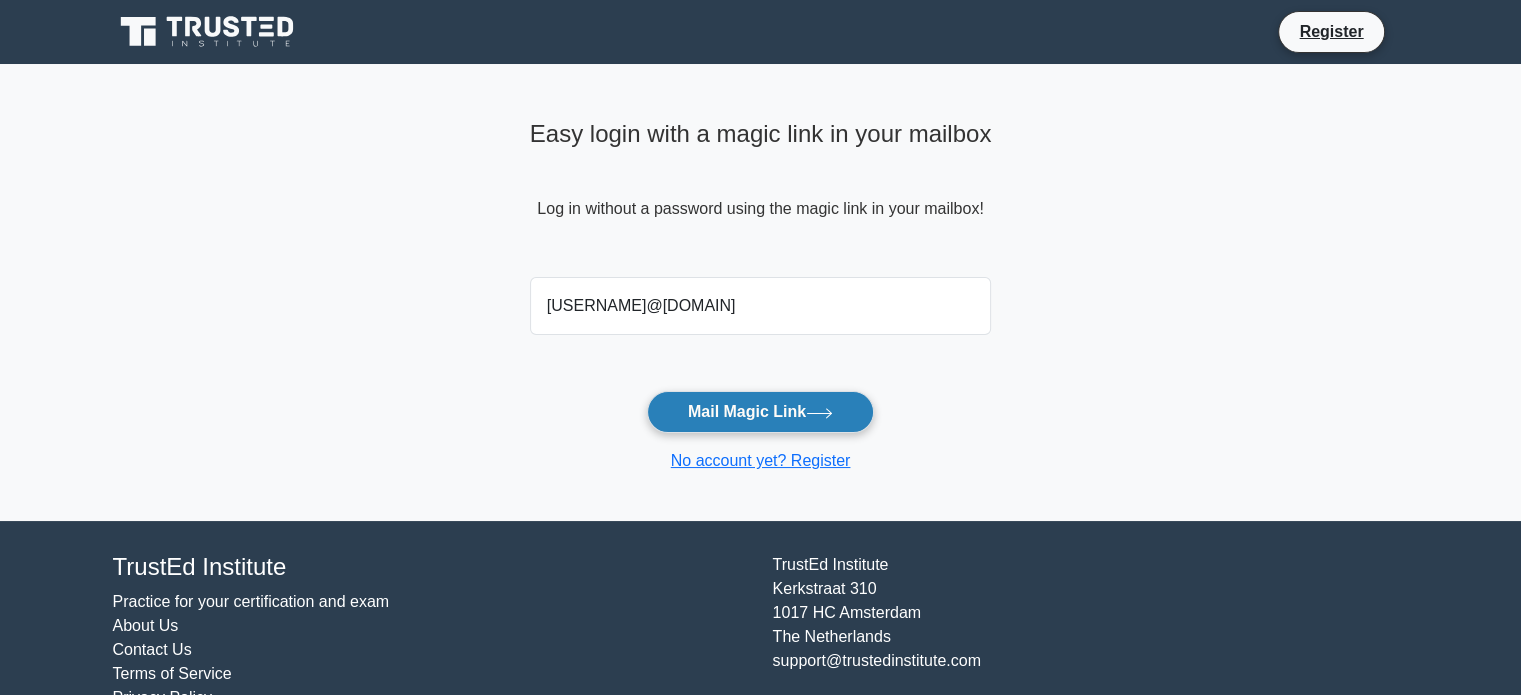 type on "chanpgamage@gmail.com" 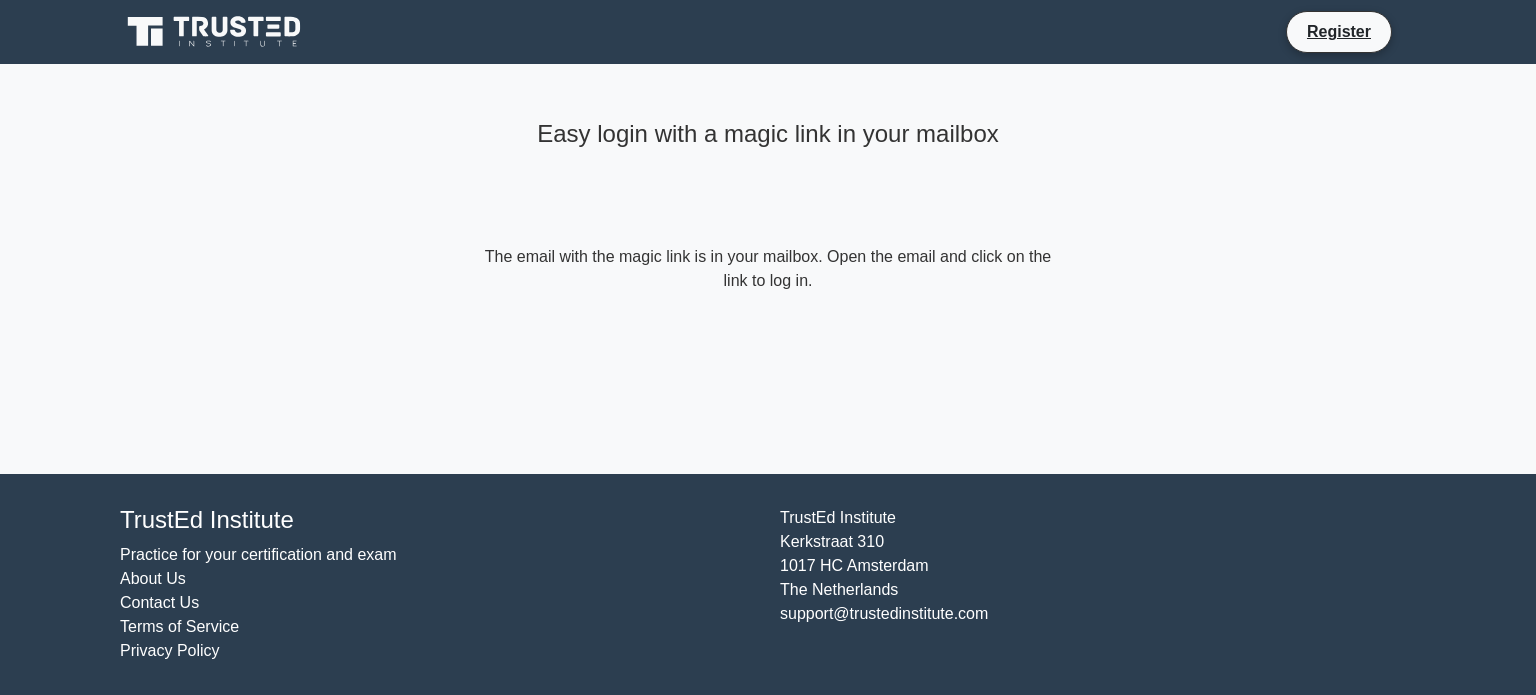 scroll, scrollTop: 0, scrollLeft: 0, axis: both 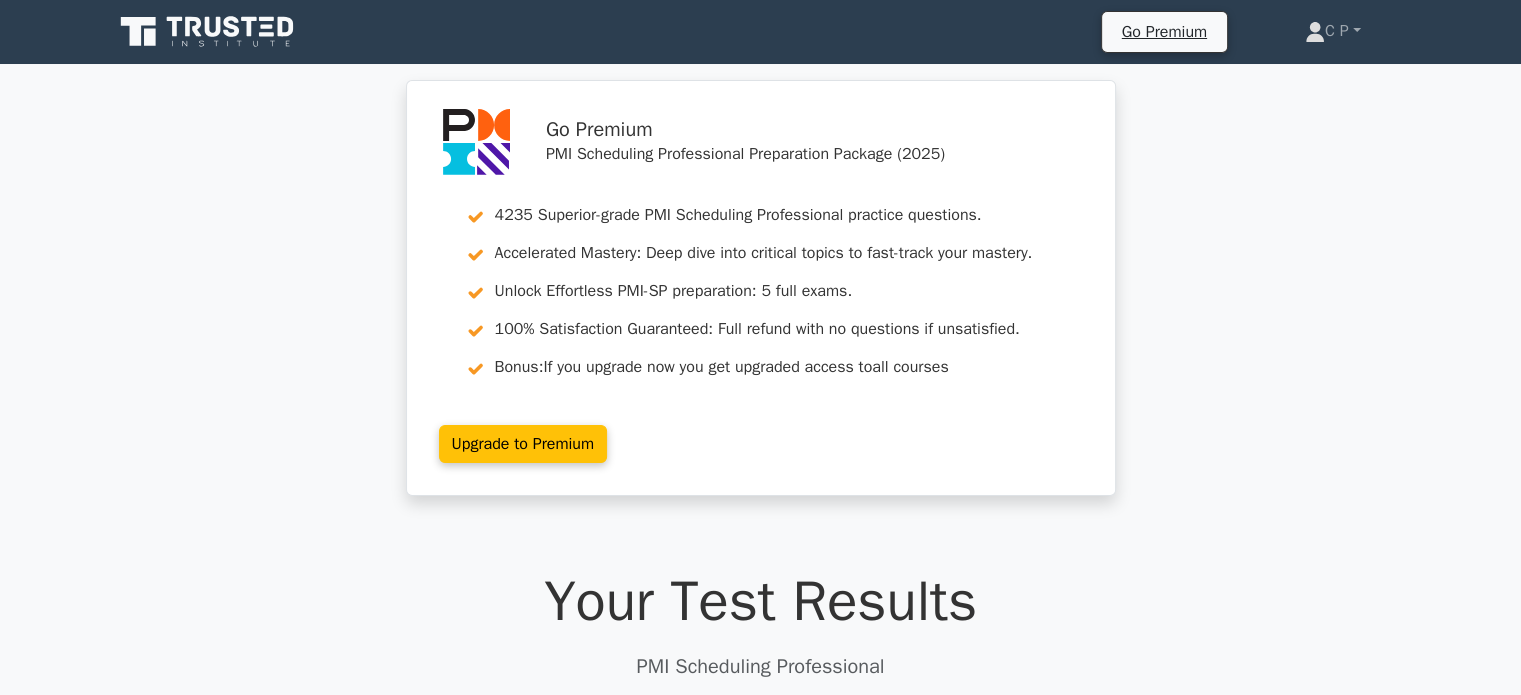 click on "Go Premium
PMI PMI Scheduling Professional Preparation Package (2025)
4235 Superior-grade PMI Scheduling Professional practice questions.
Accelerated Mastery: Deep dive into critical topics to fast-track your mastery.
Unlock Effortless PMI-SP preparation: 5 full exams.
100% Satisfaction Guaranteed: Full refund with no questions if unsatisfied.
Bonus: If you upgrade now you get upgraded access to all courses" at bounding box center (760, 300) 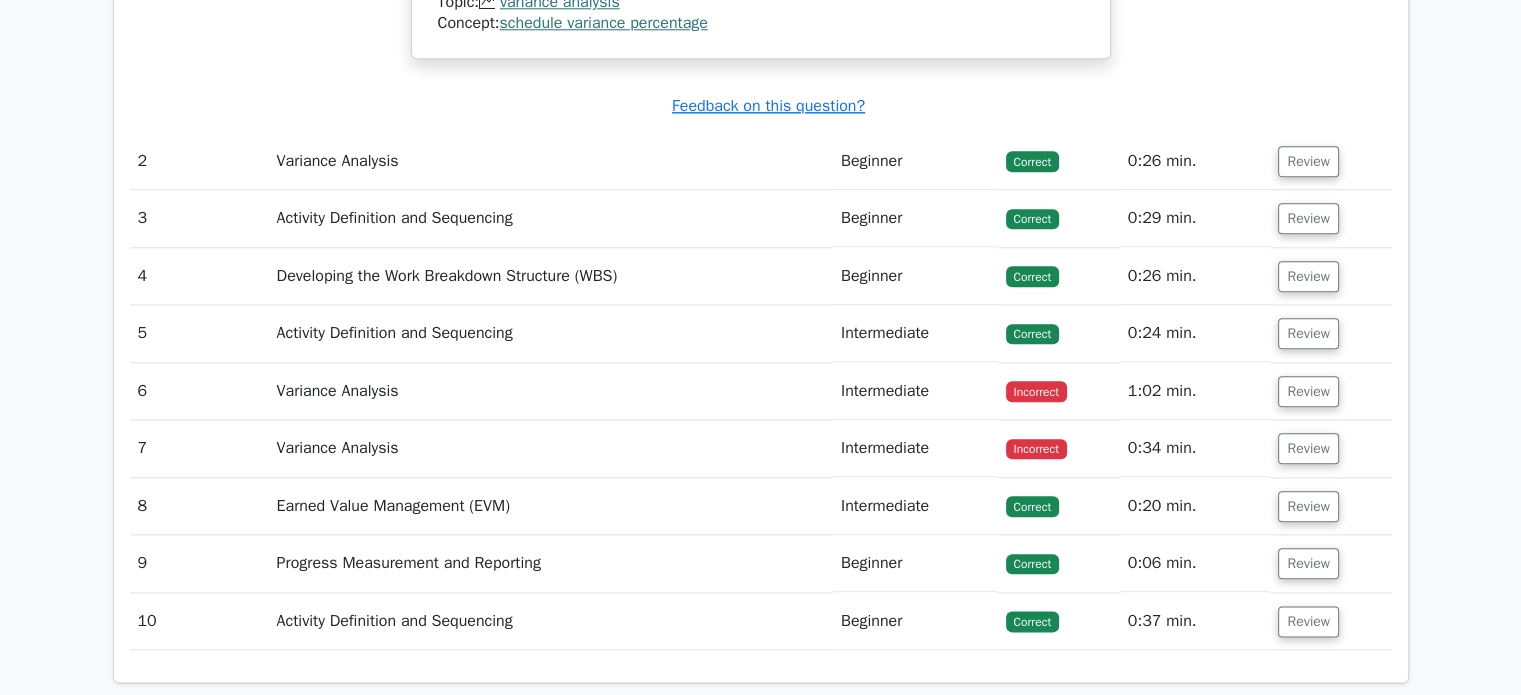 scroll, scrollTop: 2400, scrollLeft: 0, axis: vertical 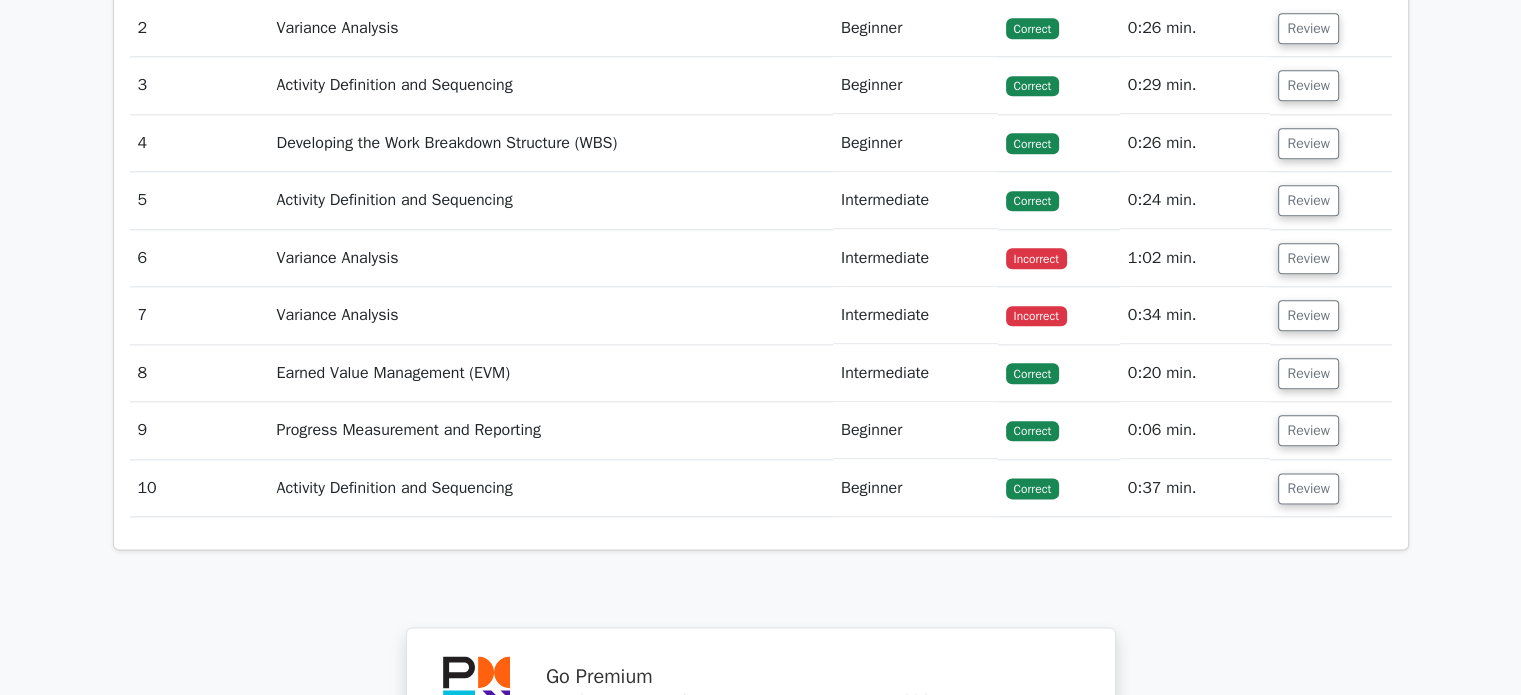 click on "Variance Analysis" at bounding box center (551, 258) 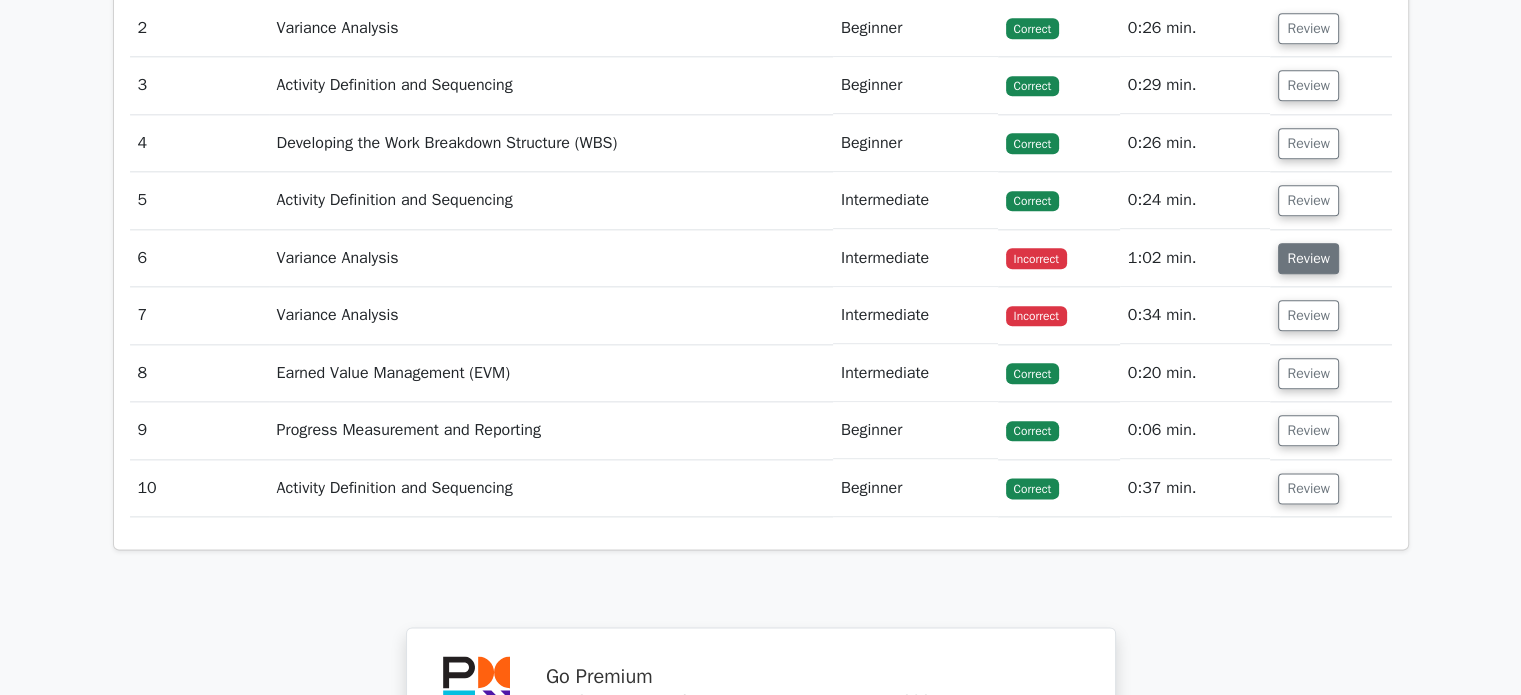 click on "Review" at bounding box center [1308, 258] 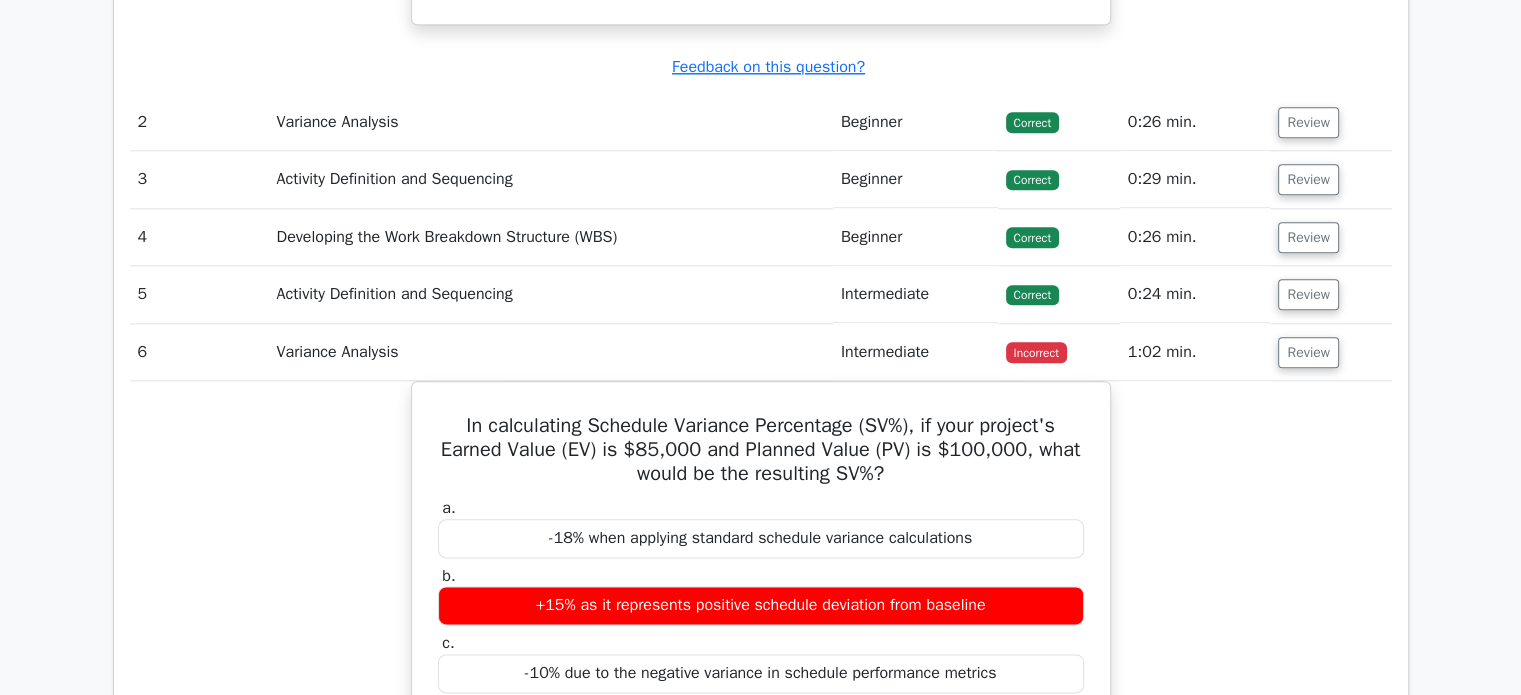 scroll, scrollTop: 2300, scrollLeft: 0, axis: vertical 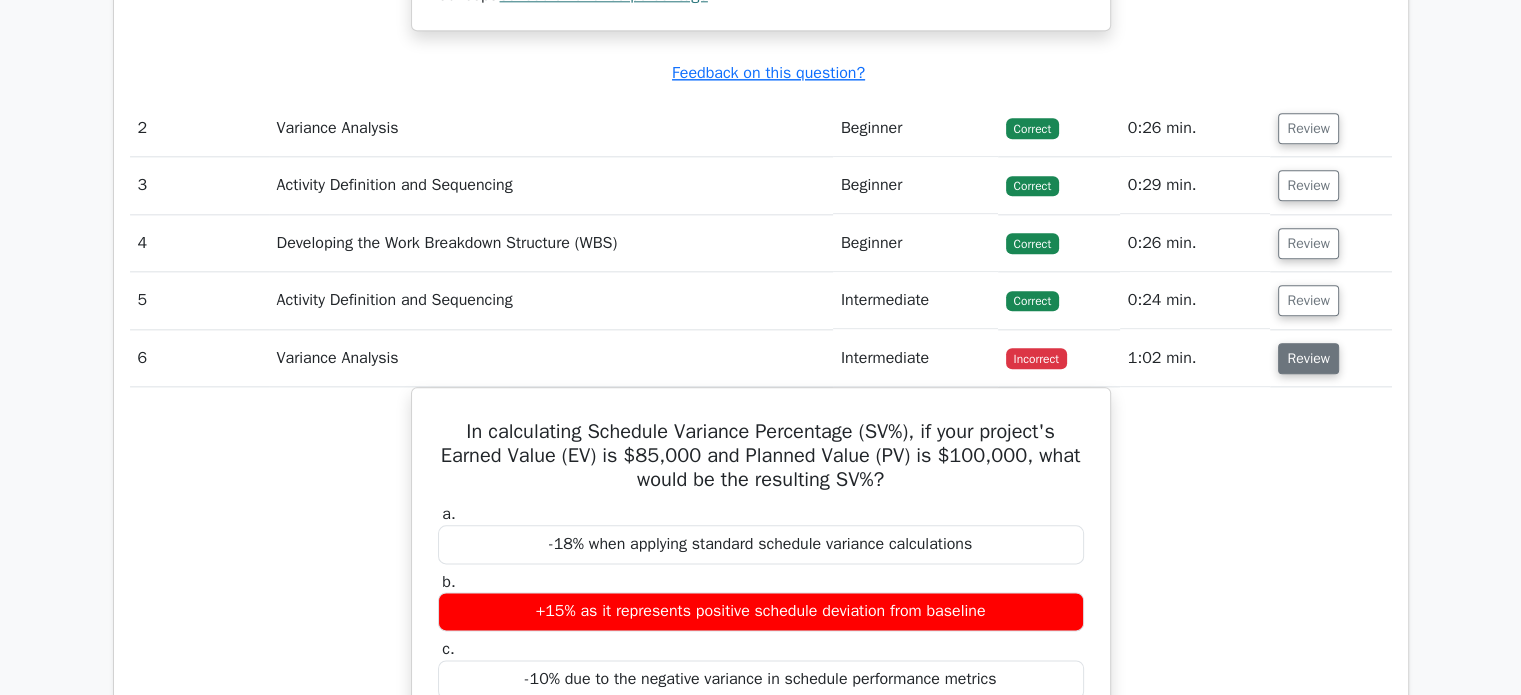 click on "Review" at bounding box center (1308, 358) 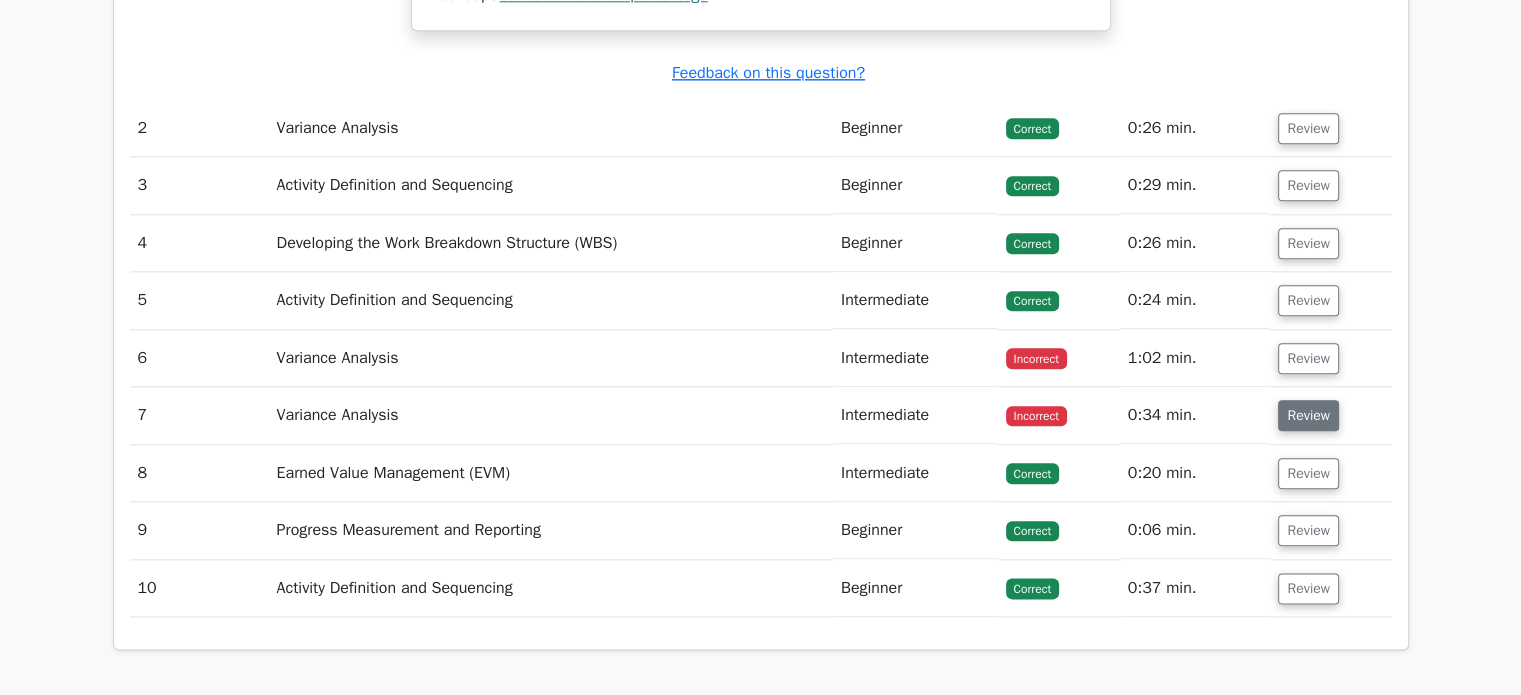 click on "Review" at bounding box center [1308, 415] 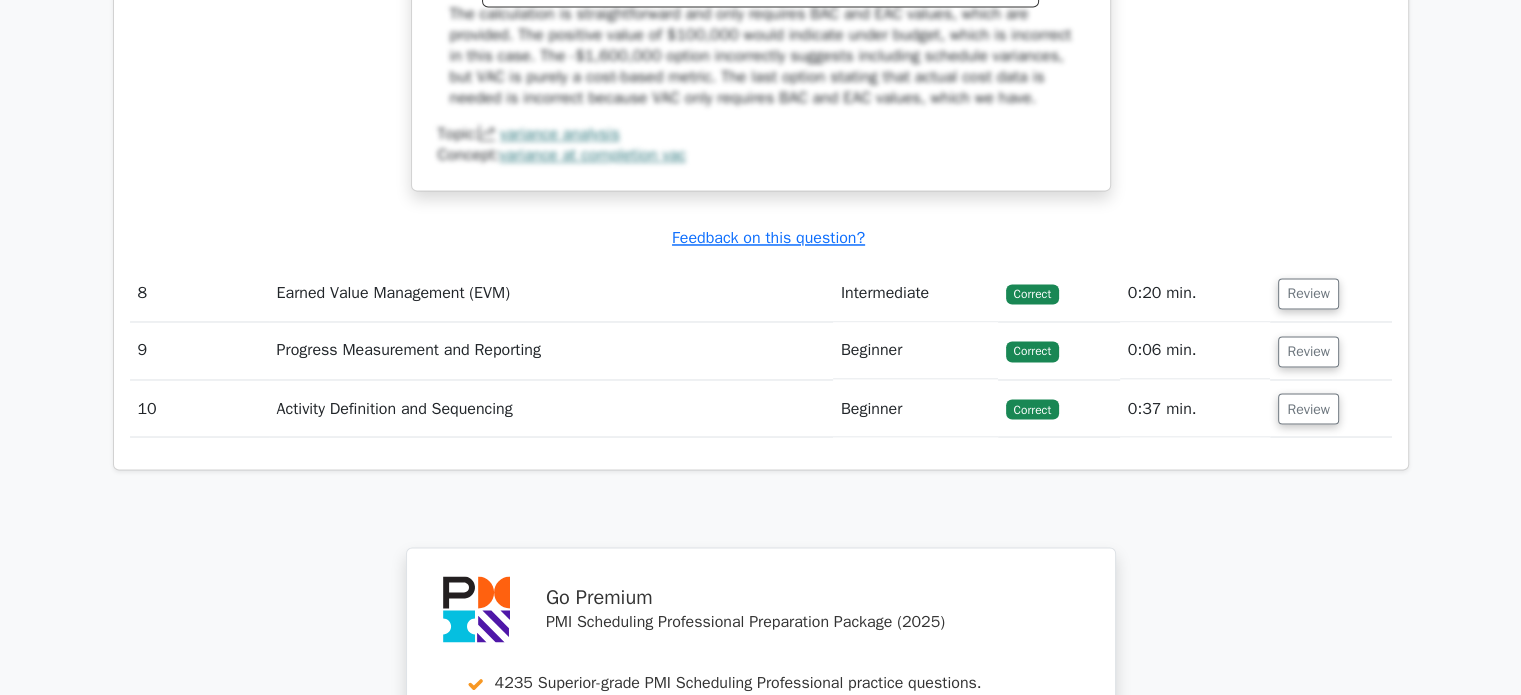 scroll, scrollTop: 4000, scrollLeft: 0, axis: vertical 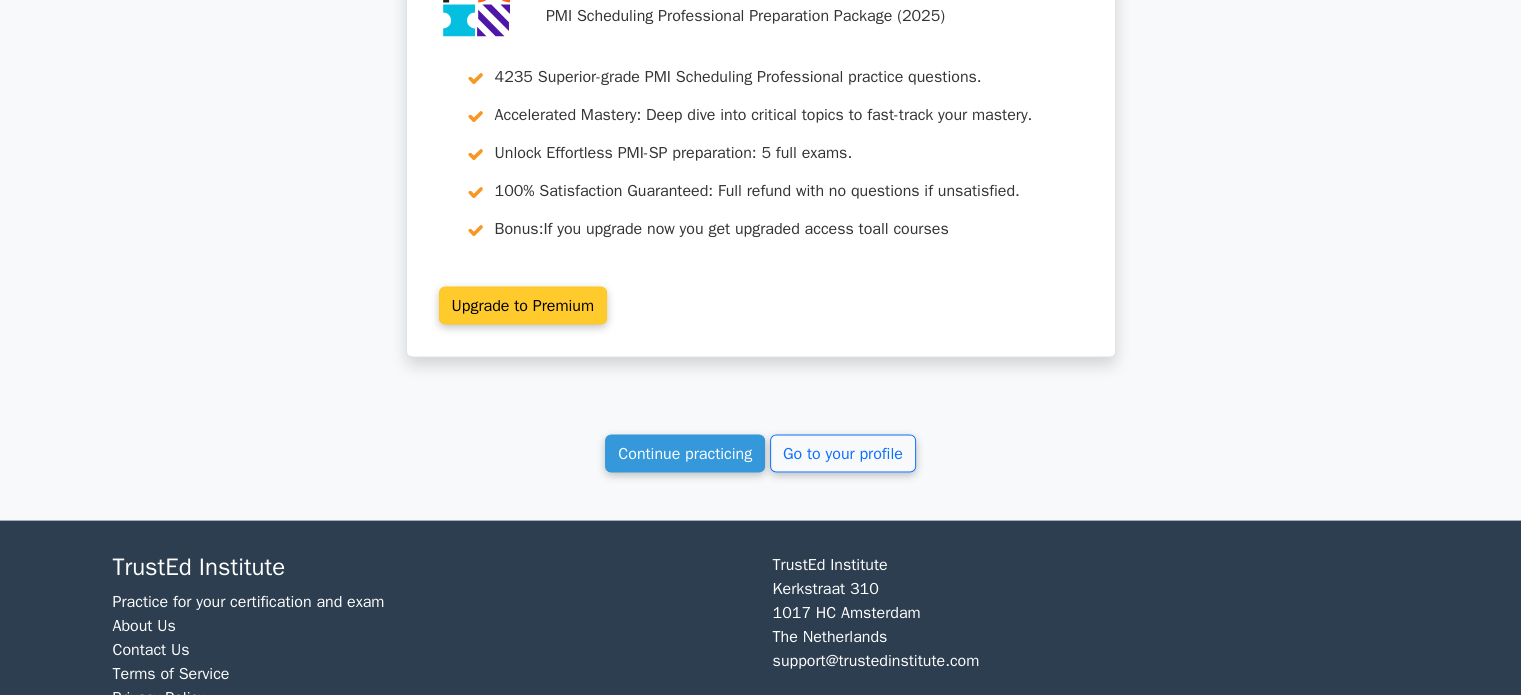 click on "Upgrade to Premium" at bounding box center [523, 306] 